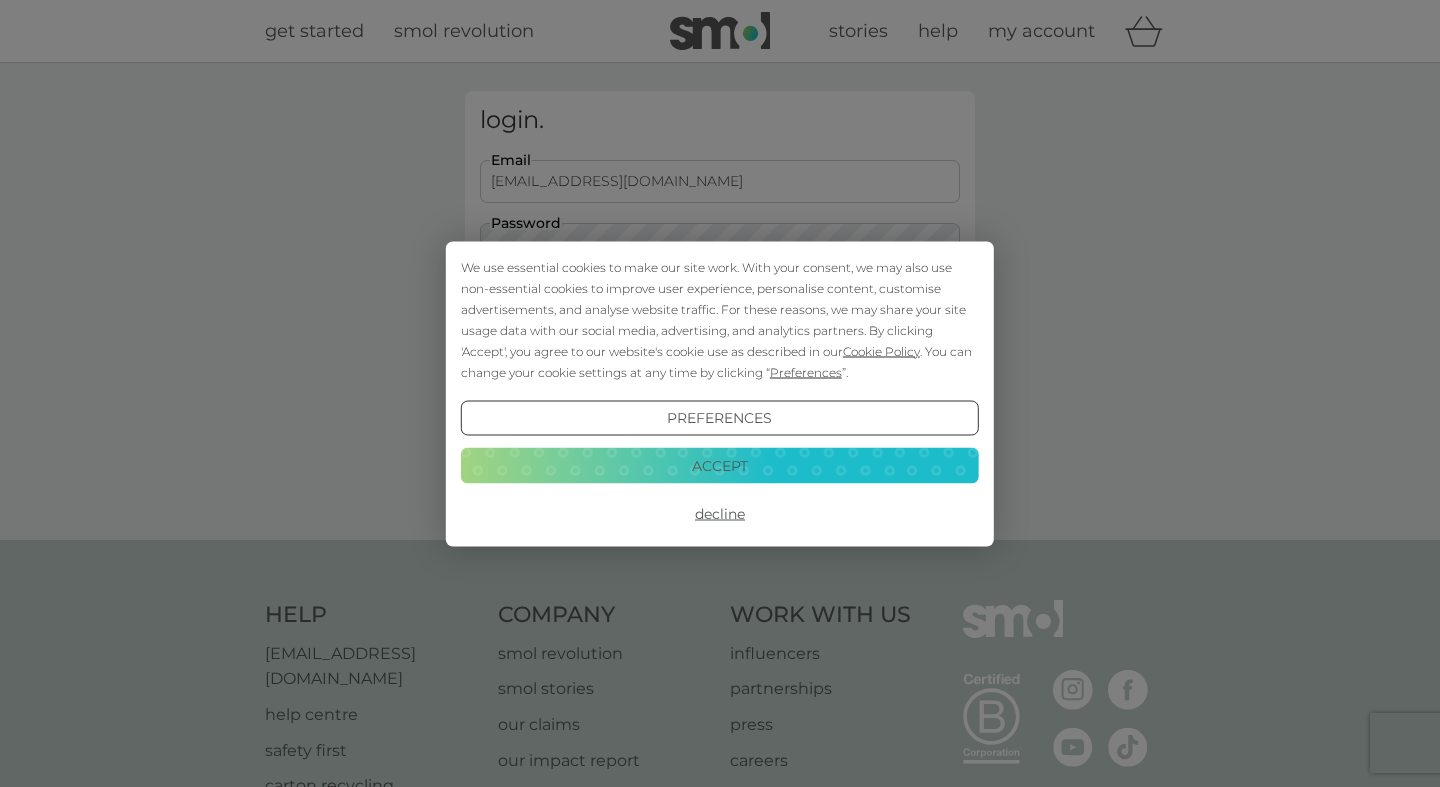 scroll, scrollTop: 0, scrollLeft: 0, axis: both 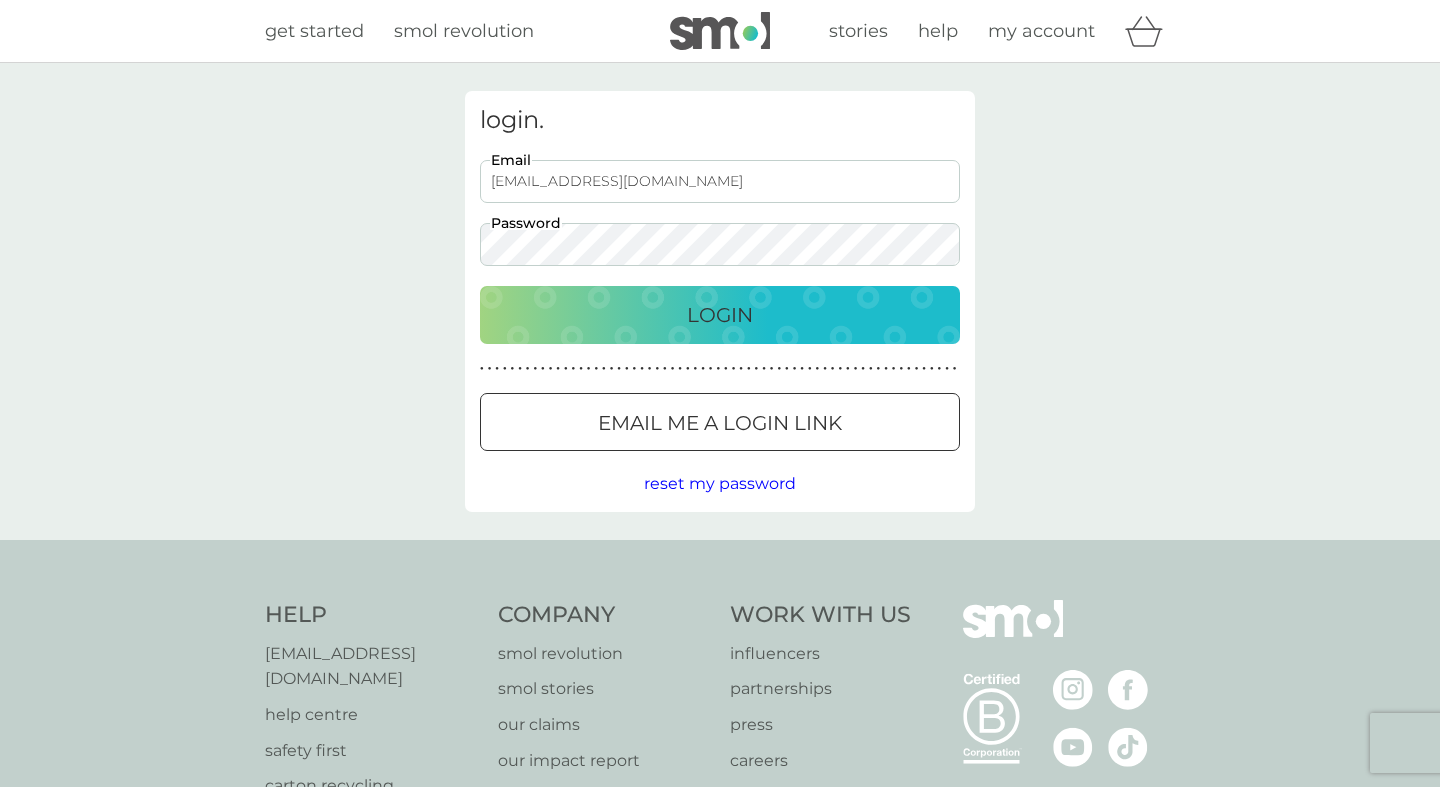 click on "Login" at bounding box center [720, 315] 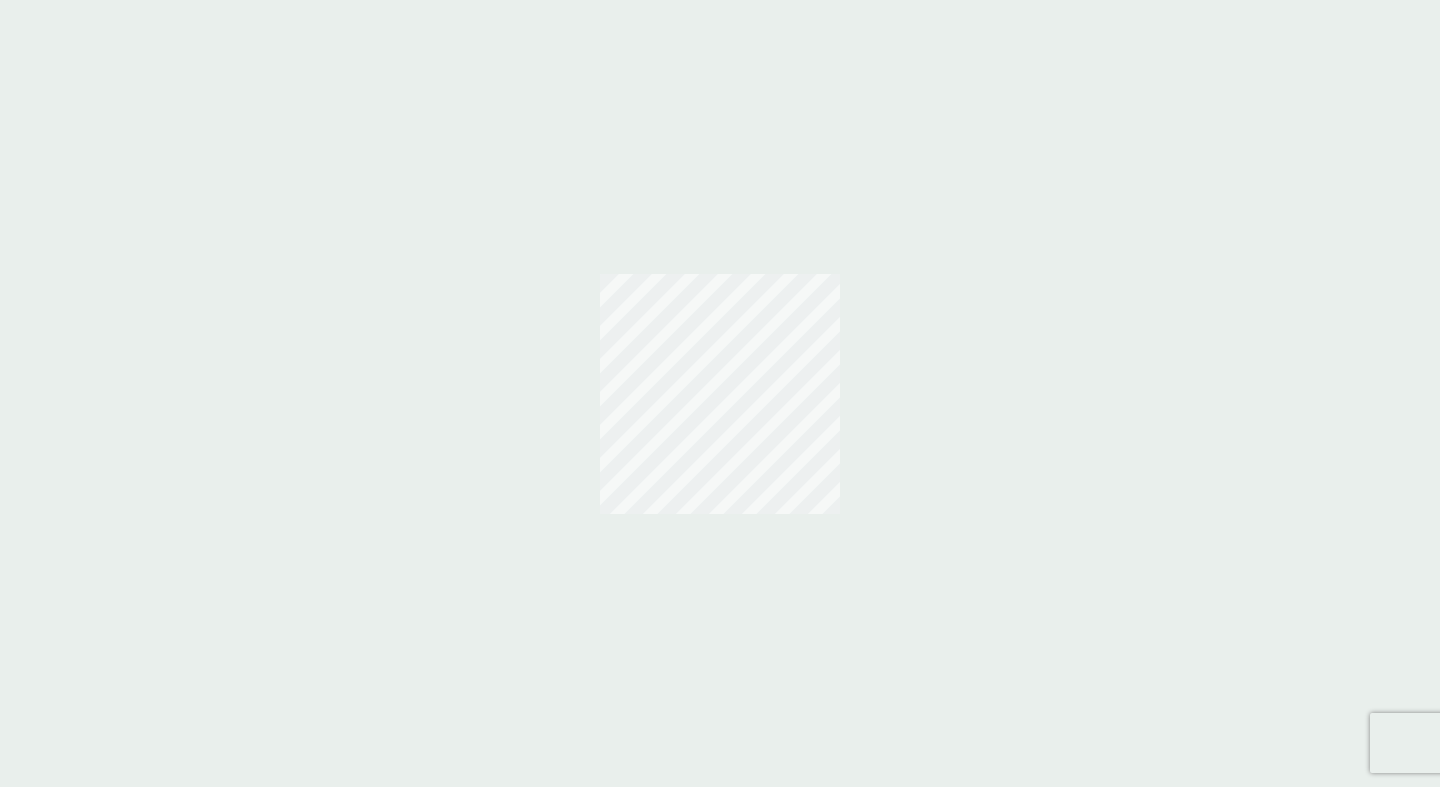 scroll, scrollTop: 0, scrollLeft: 0, axis: both 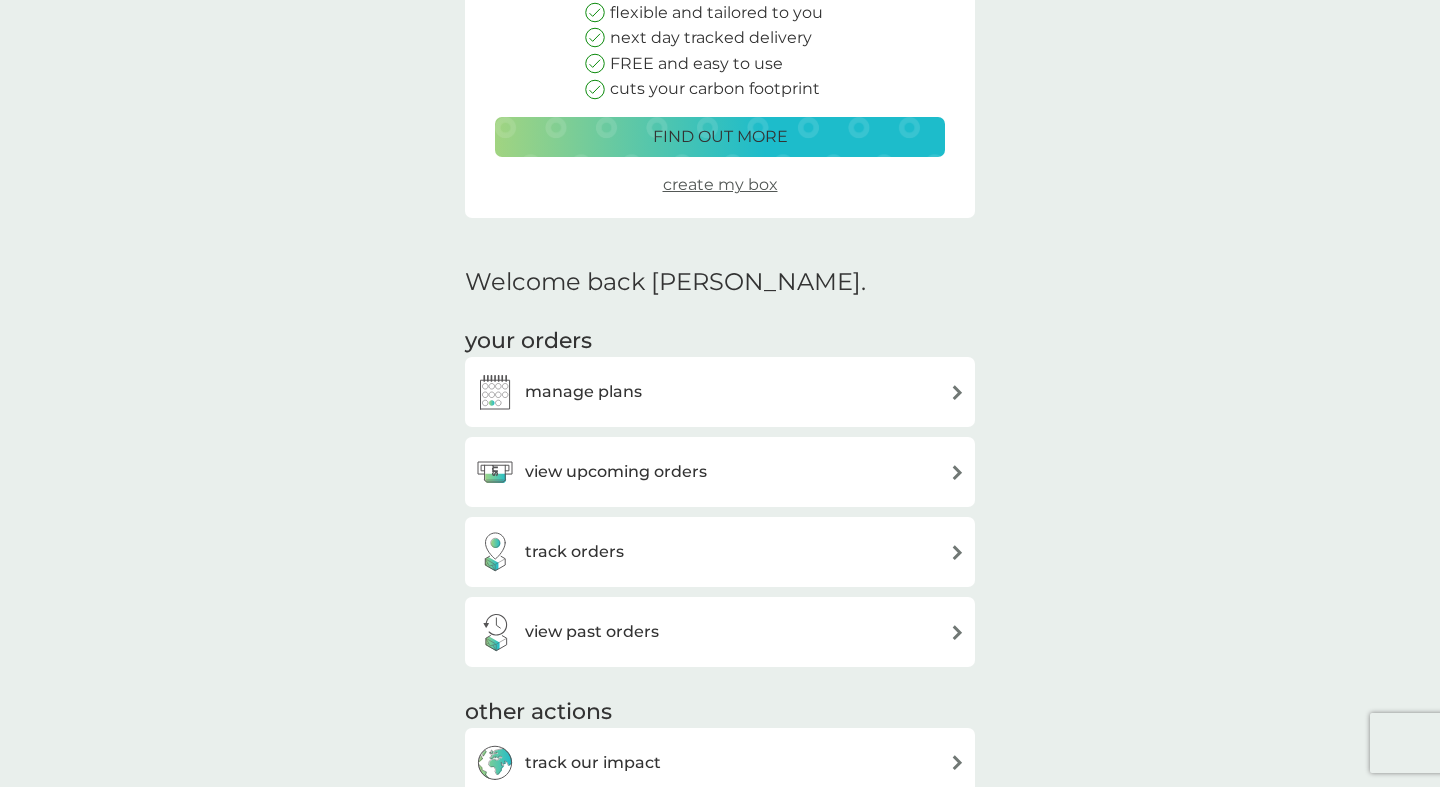 click on "manage plans" at bounding box center [583, 392] 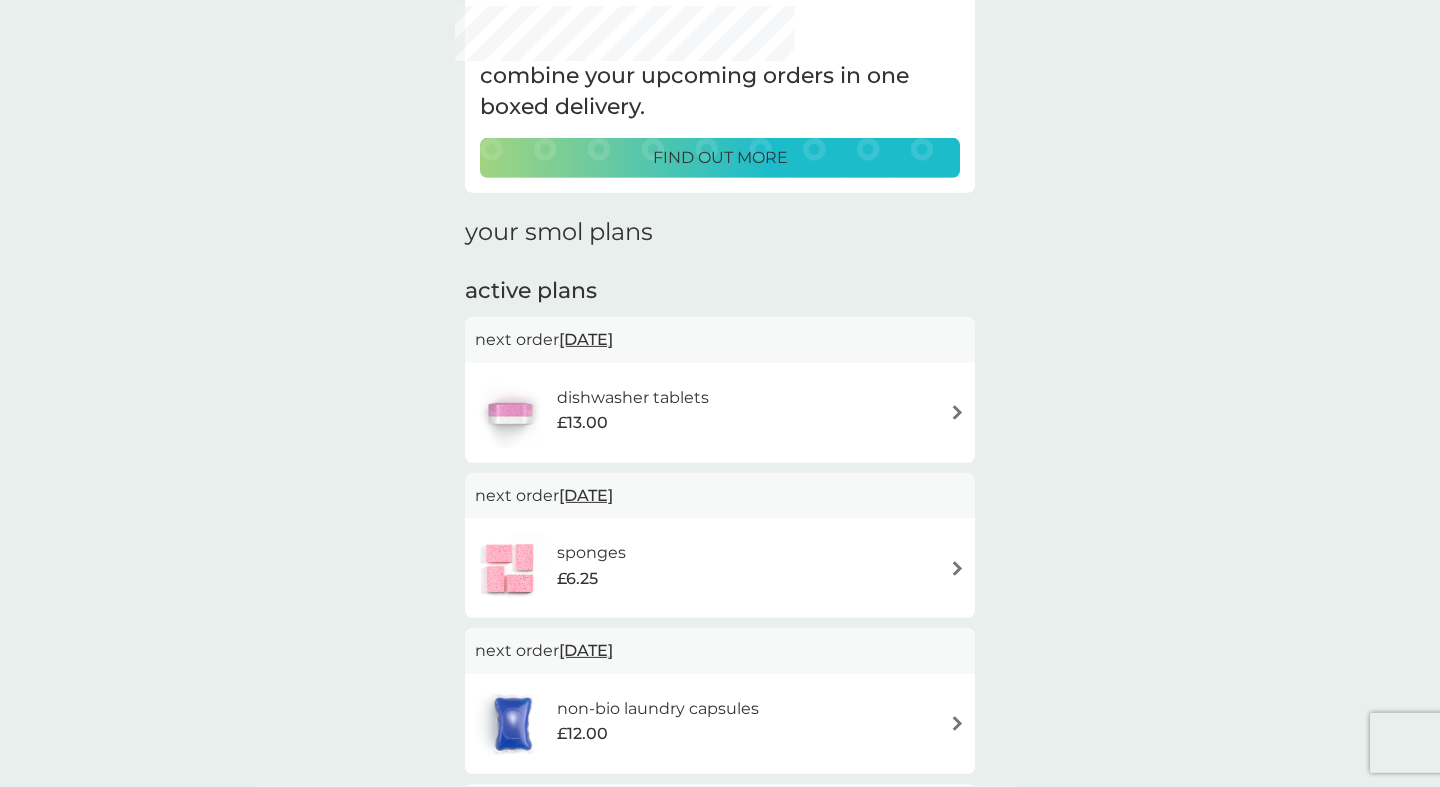 scroll, scrollTop: 46, scrollLeft: 0, axis: vertical 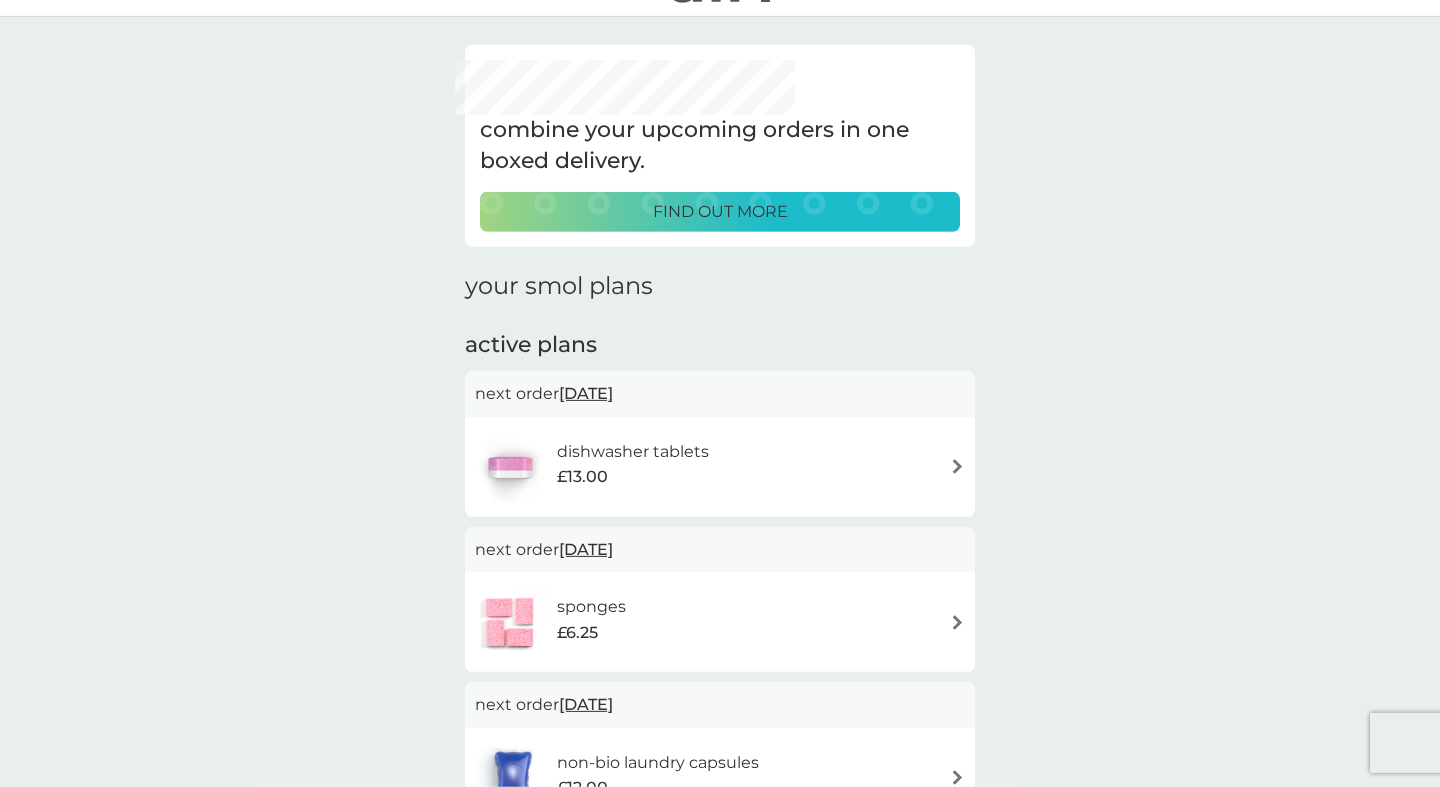 click on "dishwasher tablets" at bounding box center (633, 452) 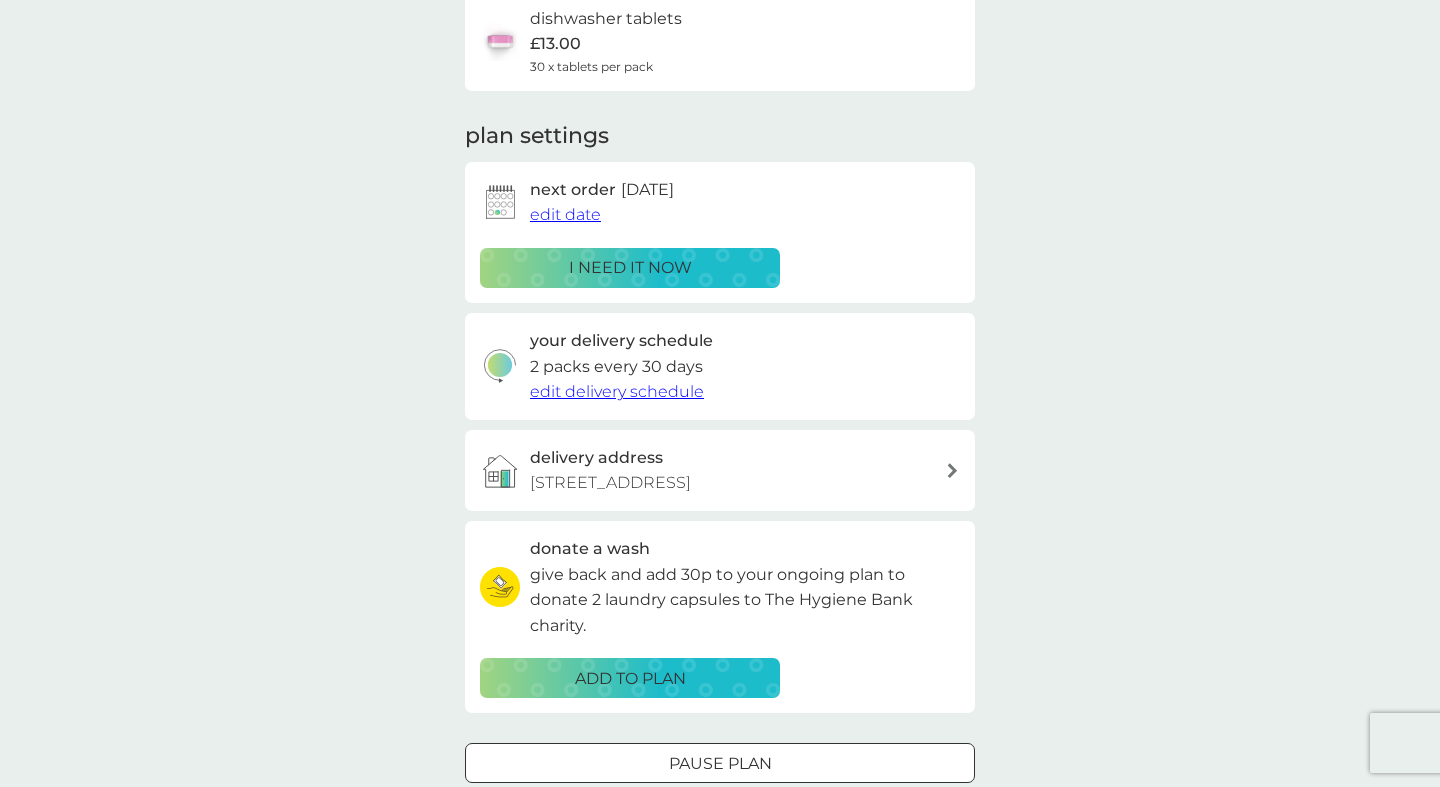 scroll, scrollTop: 174, scrollLeft: 0, axis: vertical 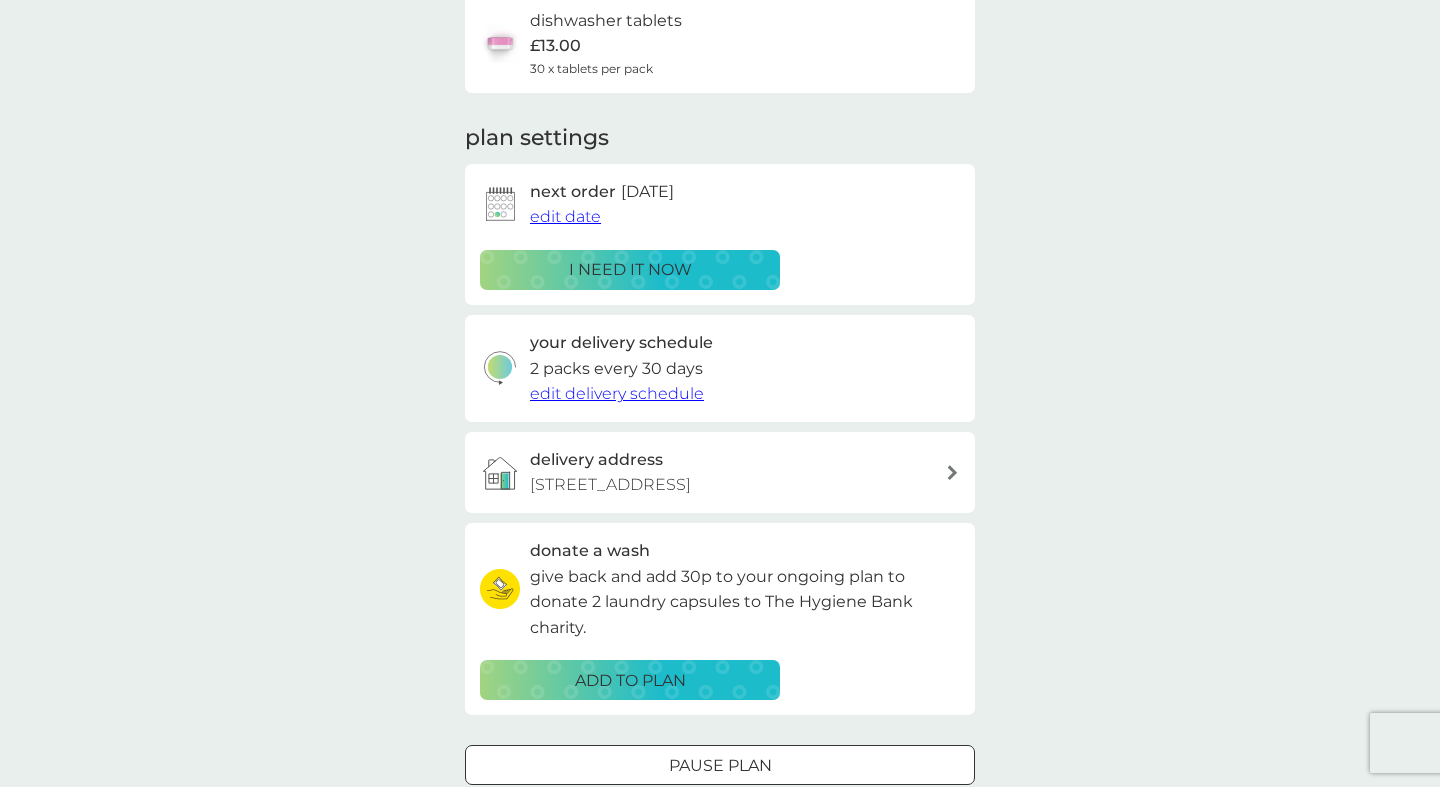 click on "edit delivery schedule" at bounding box center (617, 393) 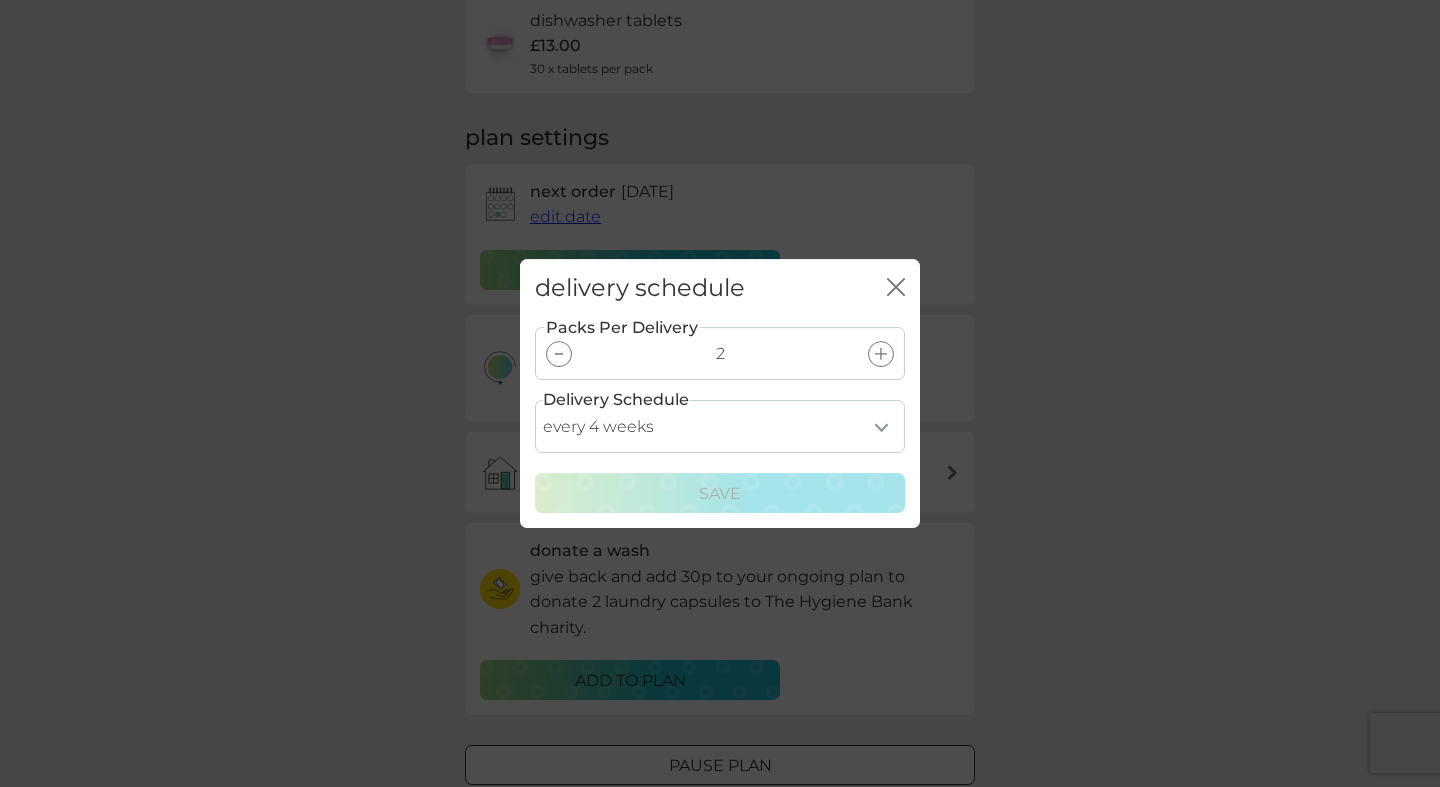 click on "Packs Per Delivery" at bounding box center (622, 328) 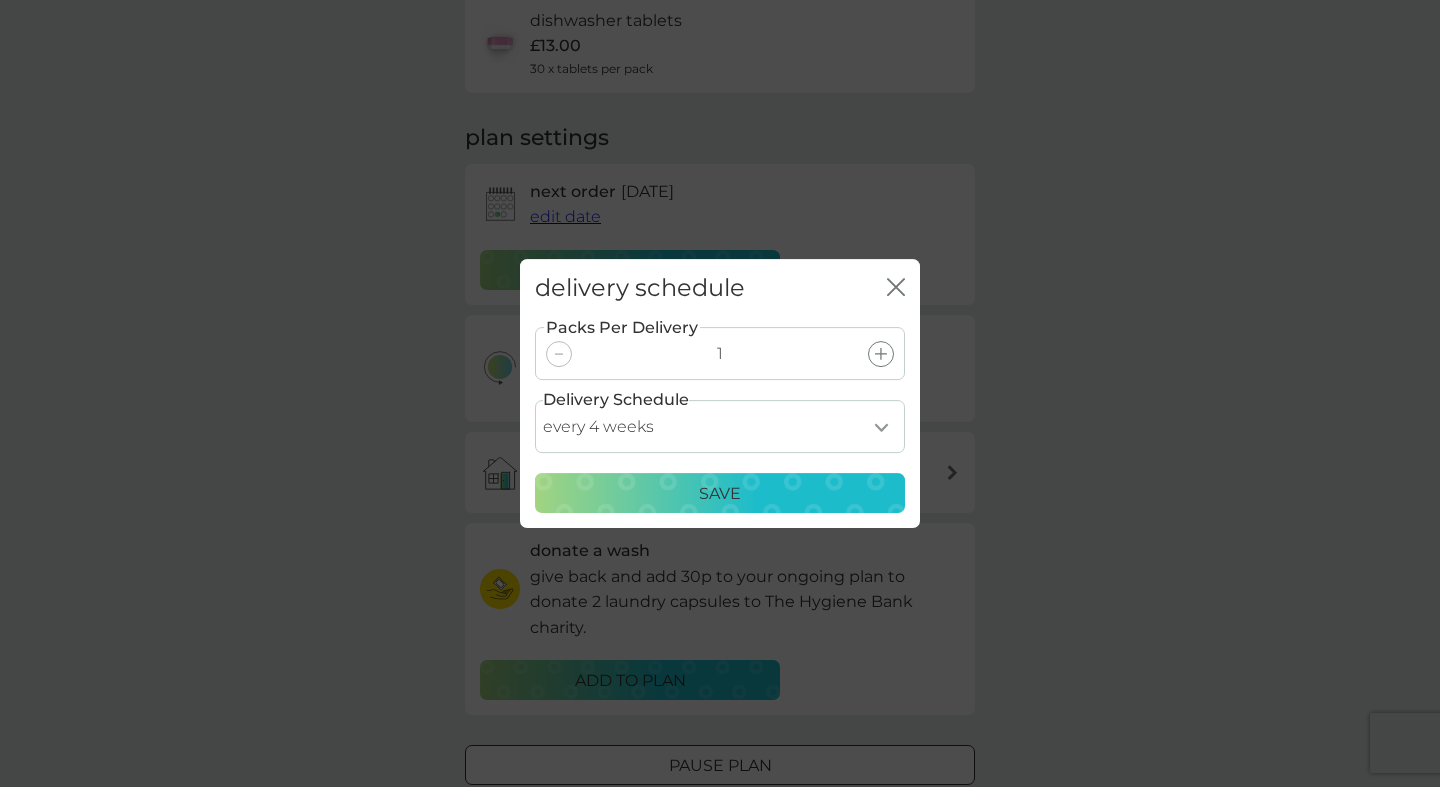 click on "Save" at bounding box center (720, 494) 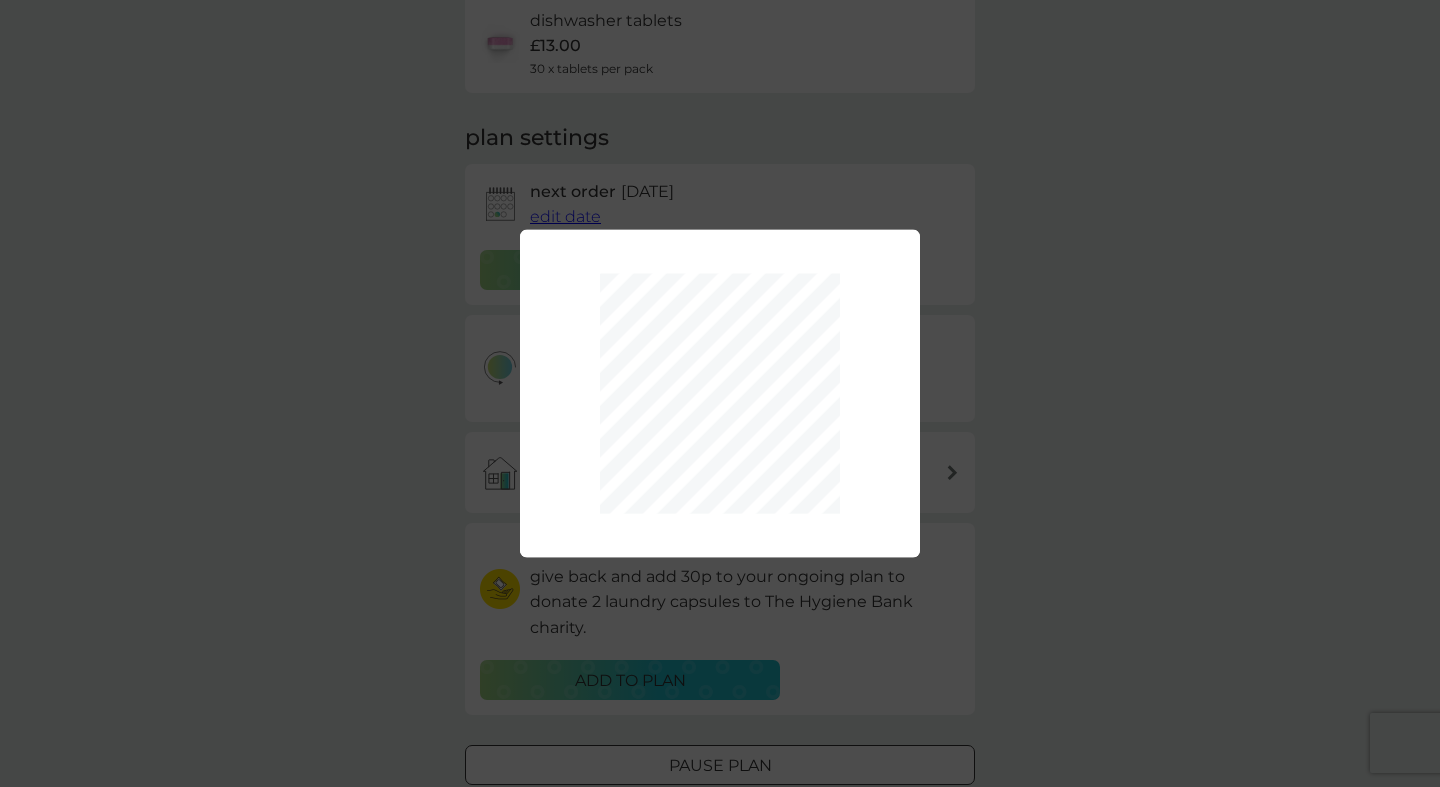 scroll, scrollTop: 180, scrollLeft: 0, axis: vertical 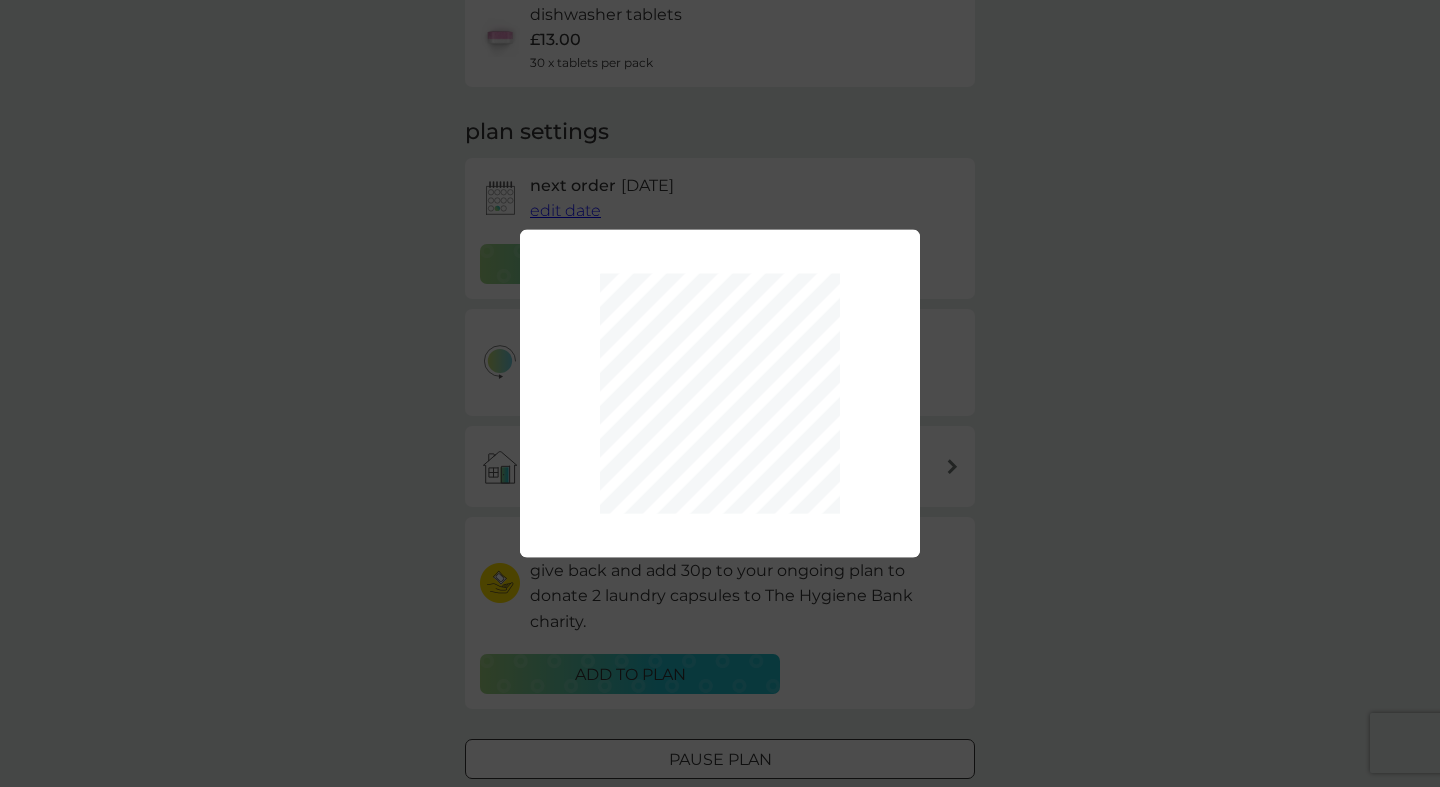 click on "Packs Per Delivery 1 Delivery Schedule every 1 week every 2 weeks every 3 weeks every 4 weeks every 5 weeks every 6 weeks every 7 weeks every 8 weeks every 9 weeks every 10 weeks every 11 weeks every 12 weeks every 13 weeks every 14 weeks every 15 weeks every 16 weeks every 17 weeks Save" at bounding box center [720, 393] 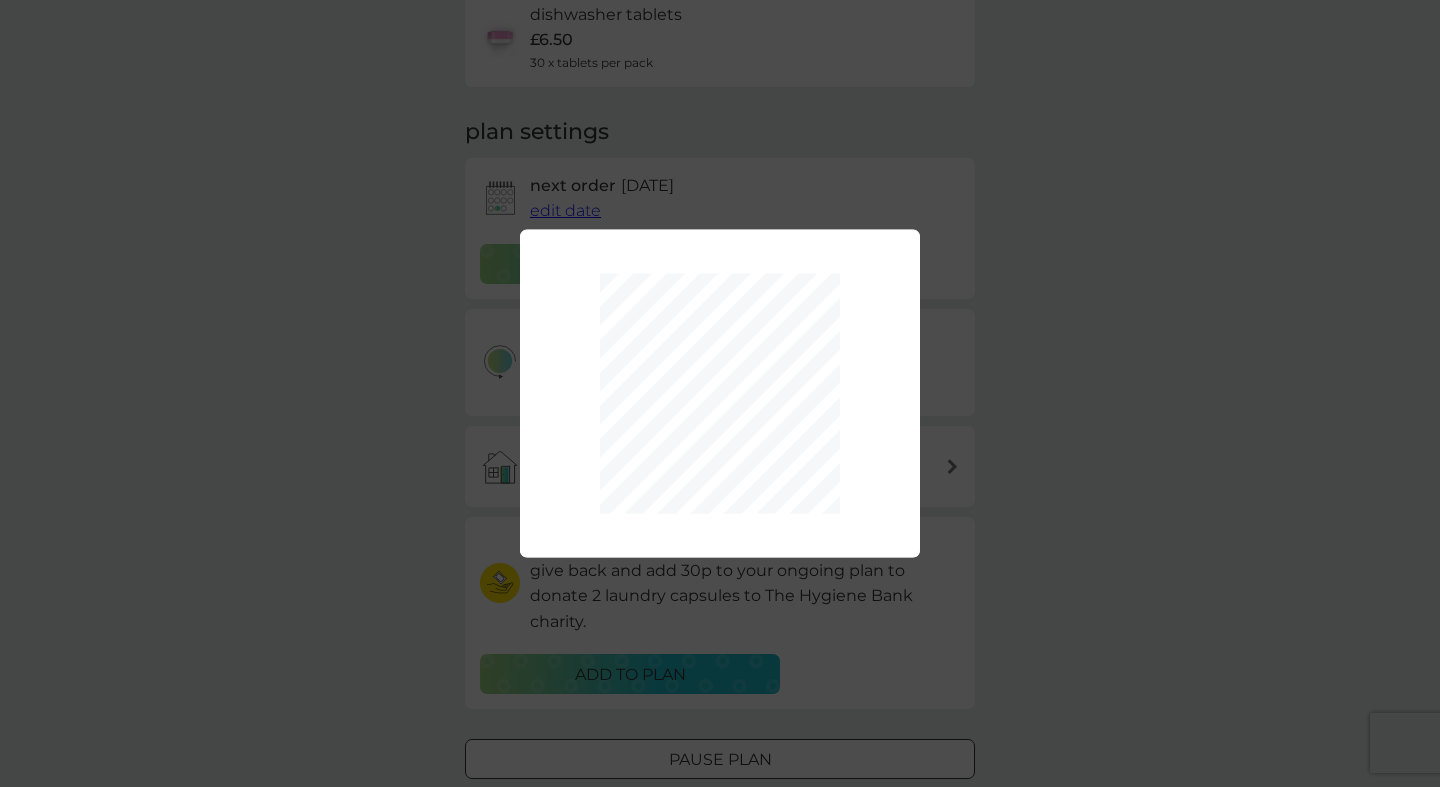 click on "Packs Per Delivery 1 Delivery Schedule every 1 week every 2 weeks every 3 weeks every 4 weeks every 5 weeks every 6 weeks every 7 weeks every 8 weeks every 9 weeks every 10 weeks every 11 weeks every 12 weeks every 13 weeks every 14 weeks every 15 weeks every 16 weeks every 17 weeks Save" at bounding box center [720, 393] 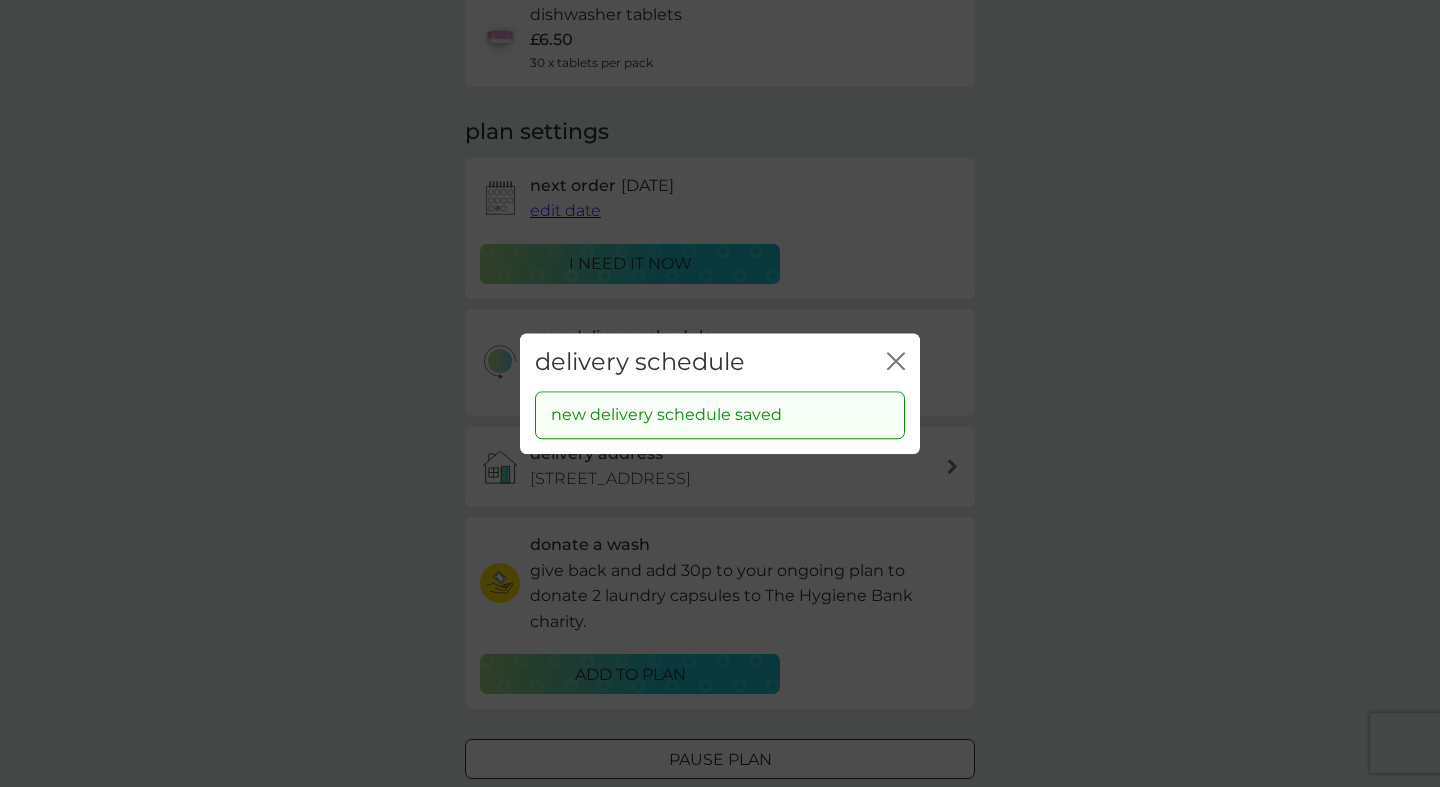 click on "delivery schedule close new delivery schedule saved" at bounding box center [720, 393] 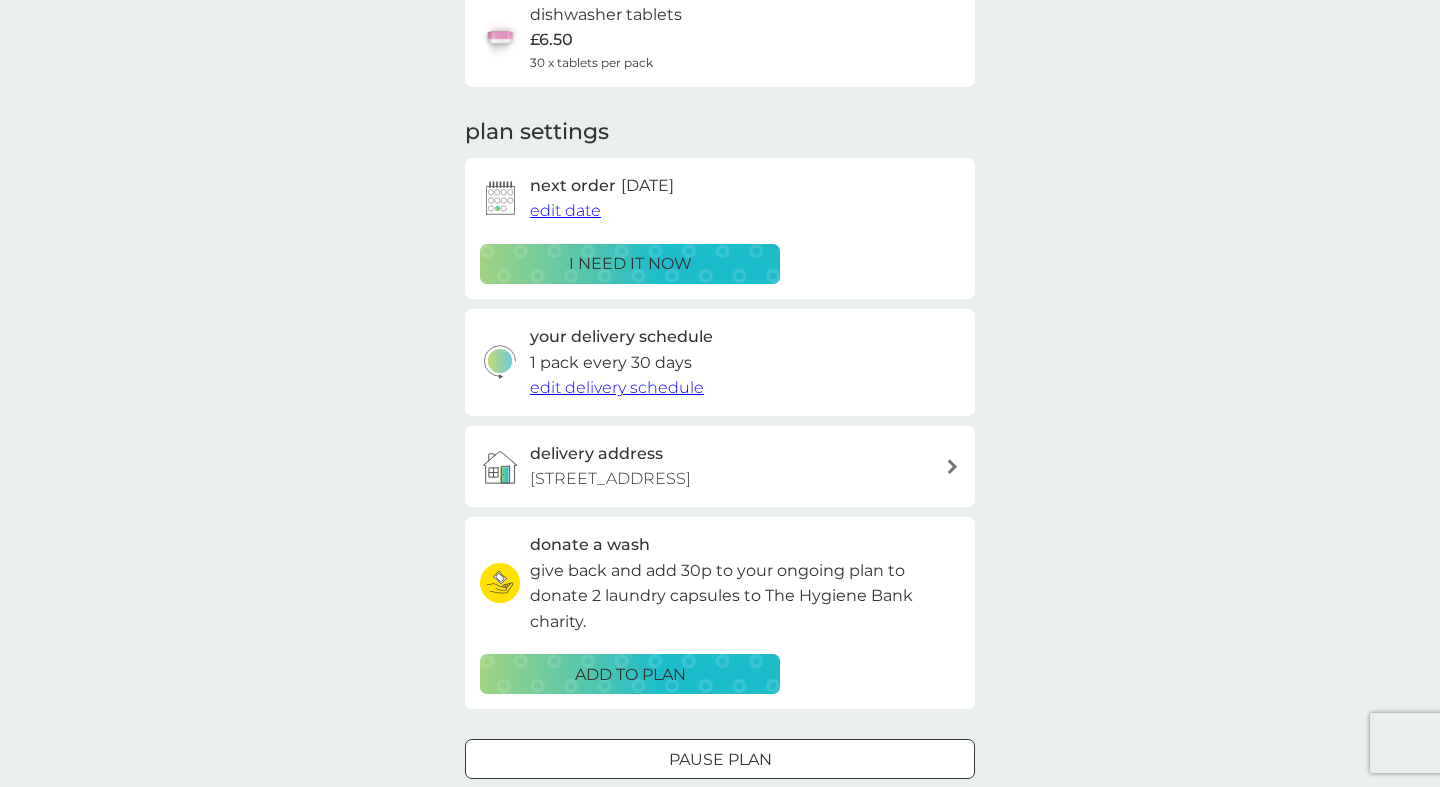 click on "edit date" at bounding box center [565, 210] 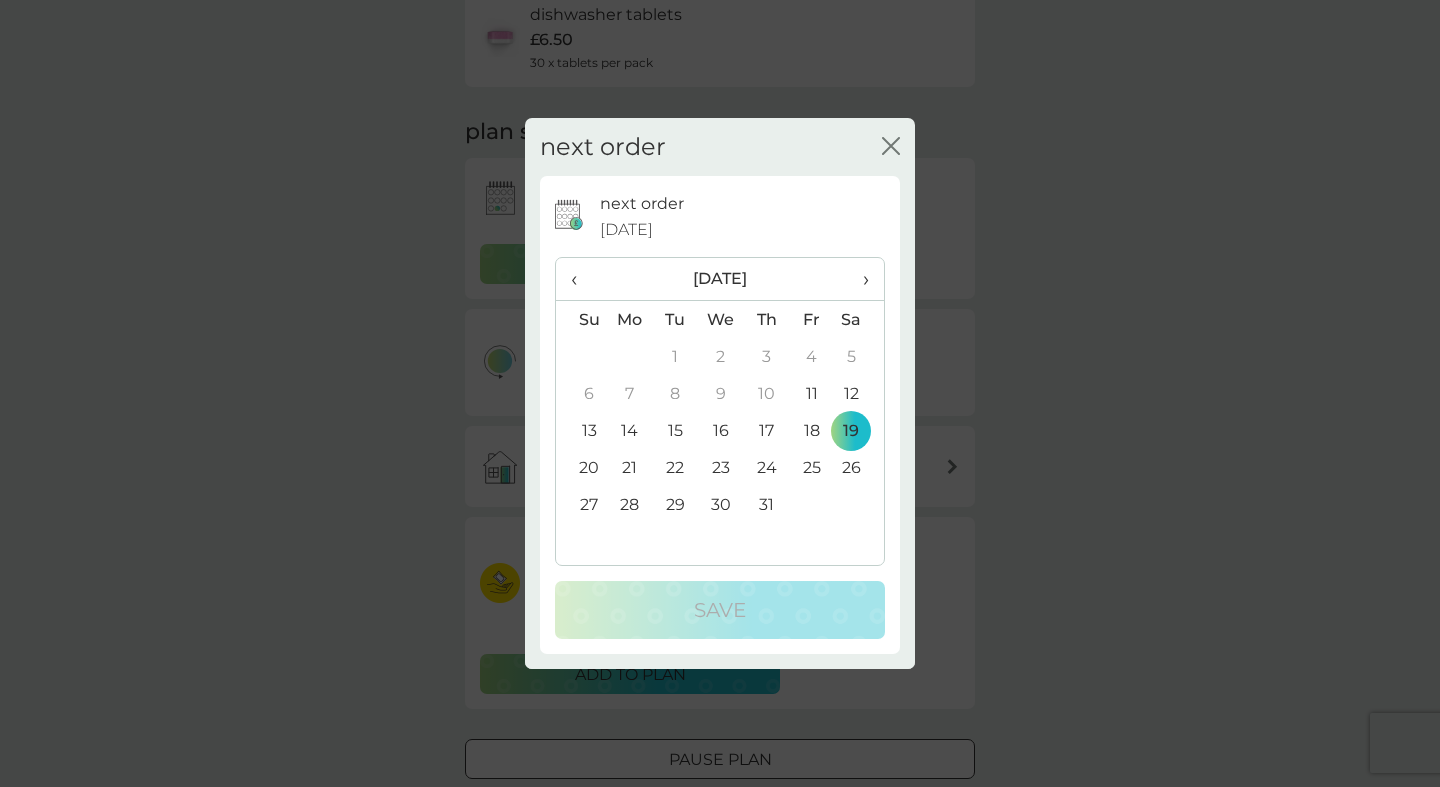 click on "›" at bounding box center (859, 279) 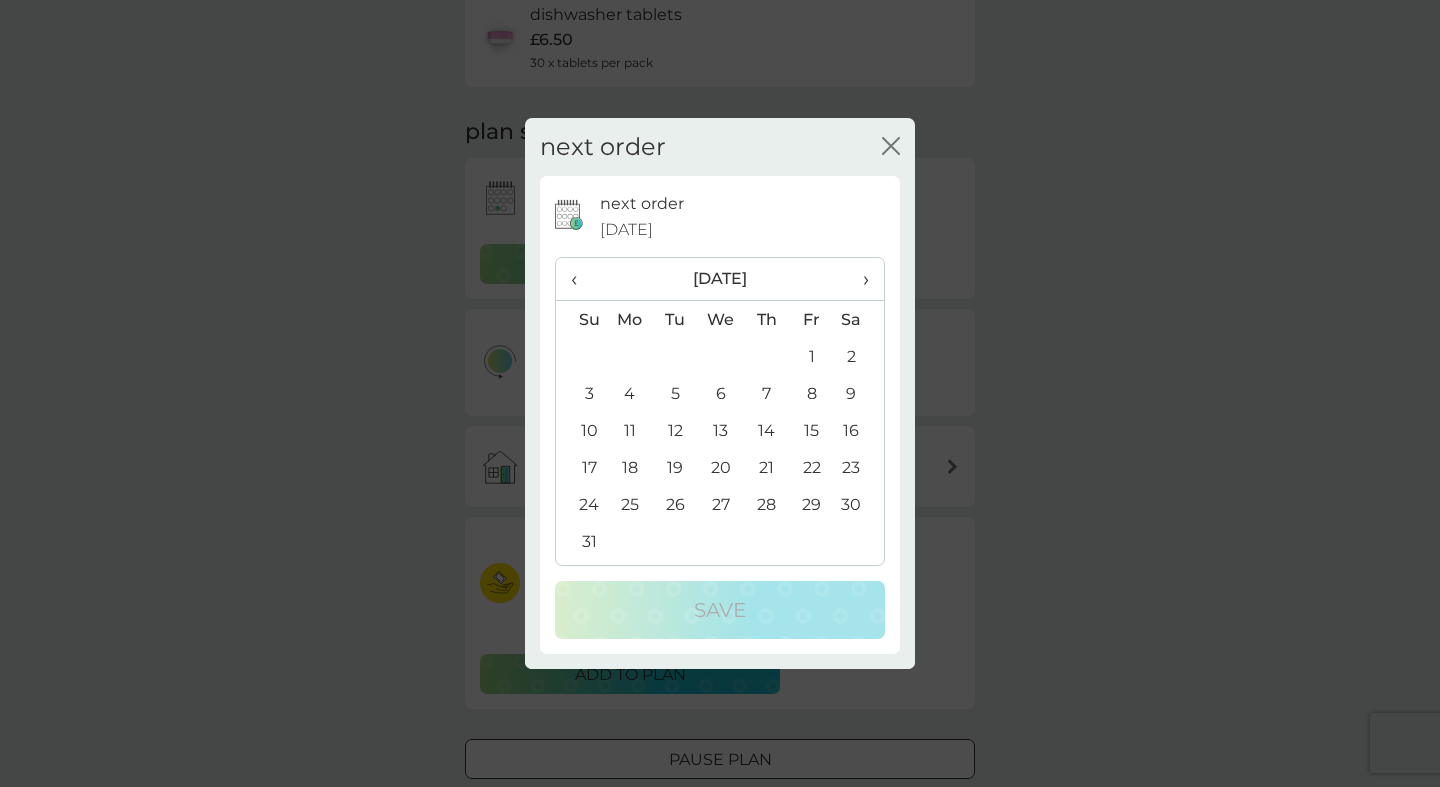 click on "16" at bounding box center (859, 430) 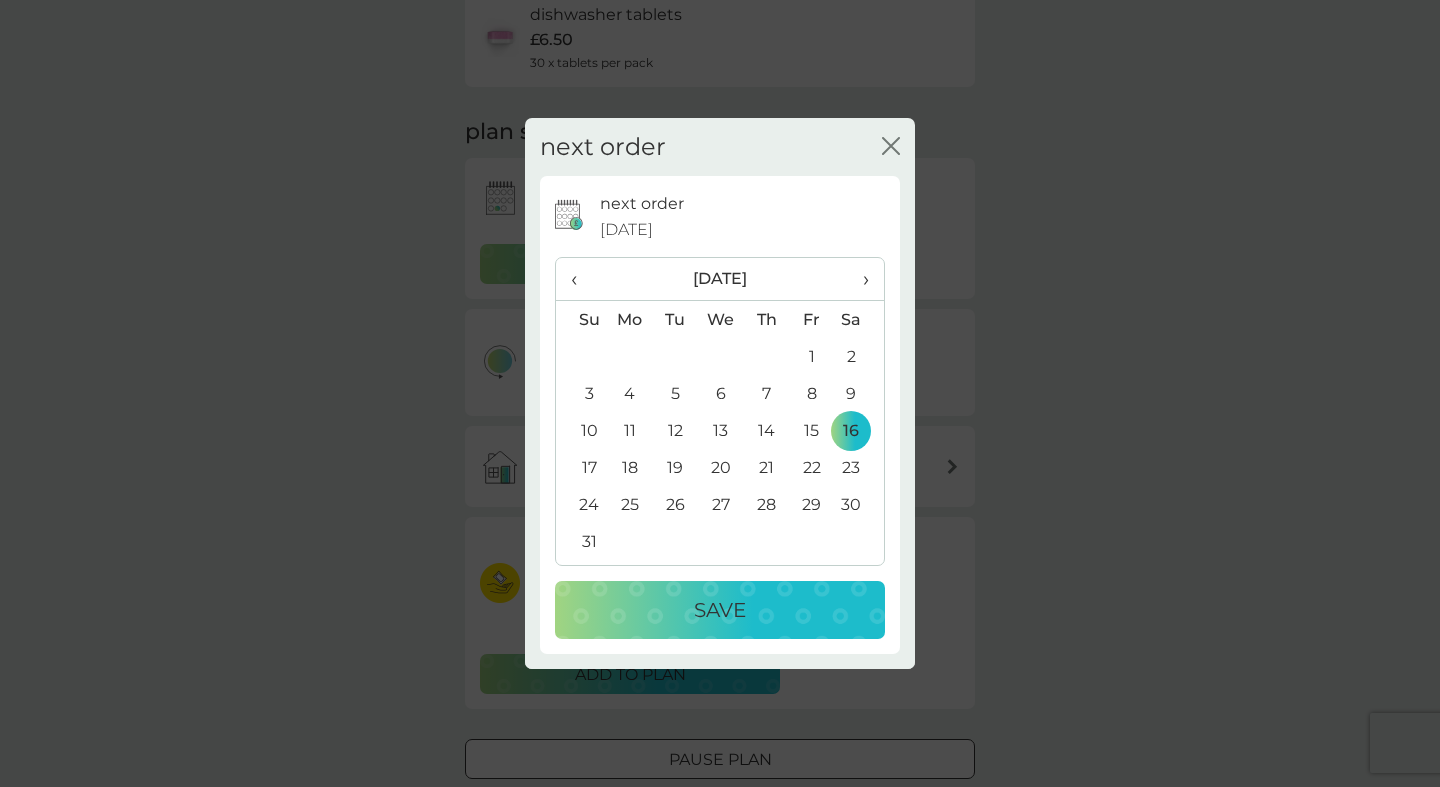 click on "Save" at bounding box center (720, 610) 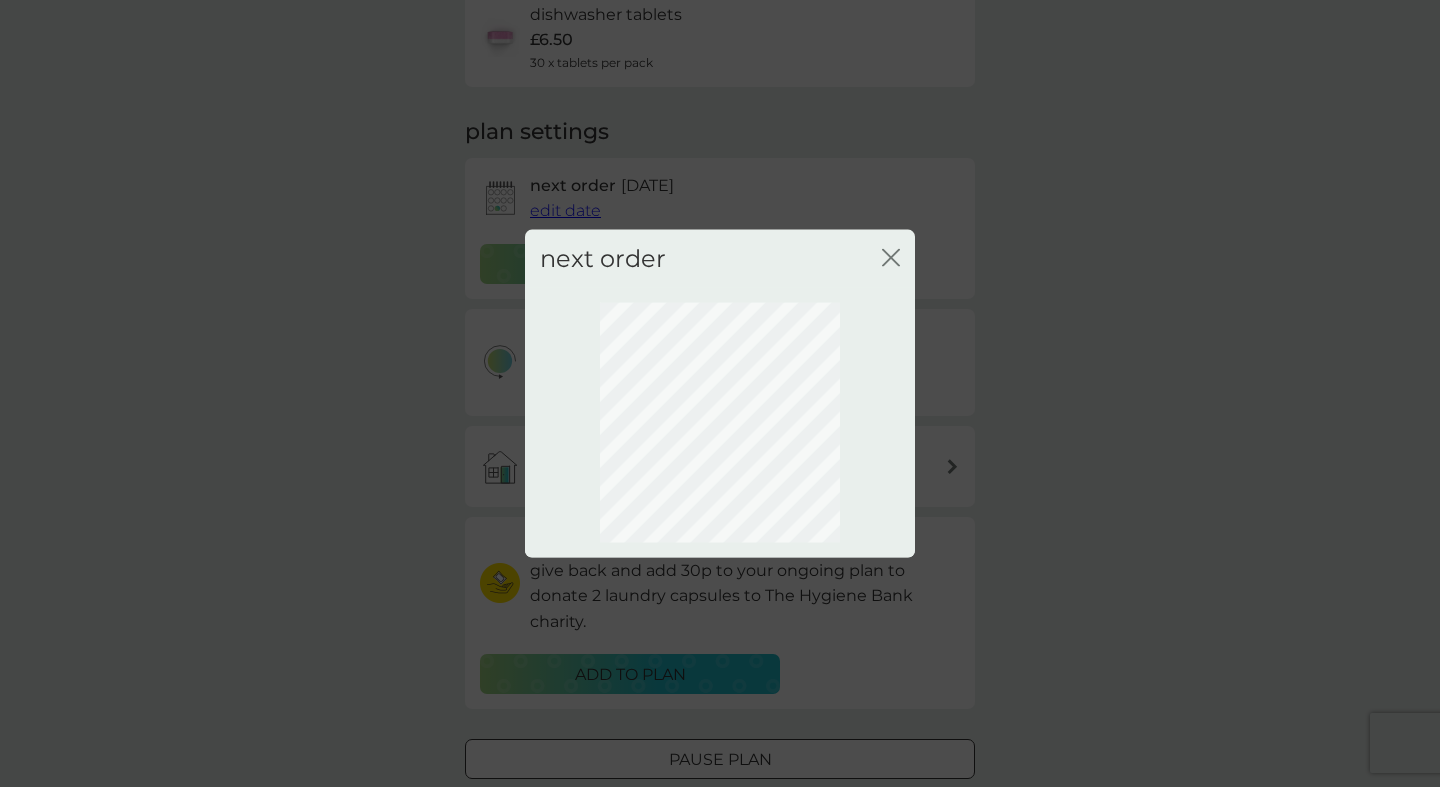scroll, scrollTop: 51, scrollLeft: 0, axis: vertical 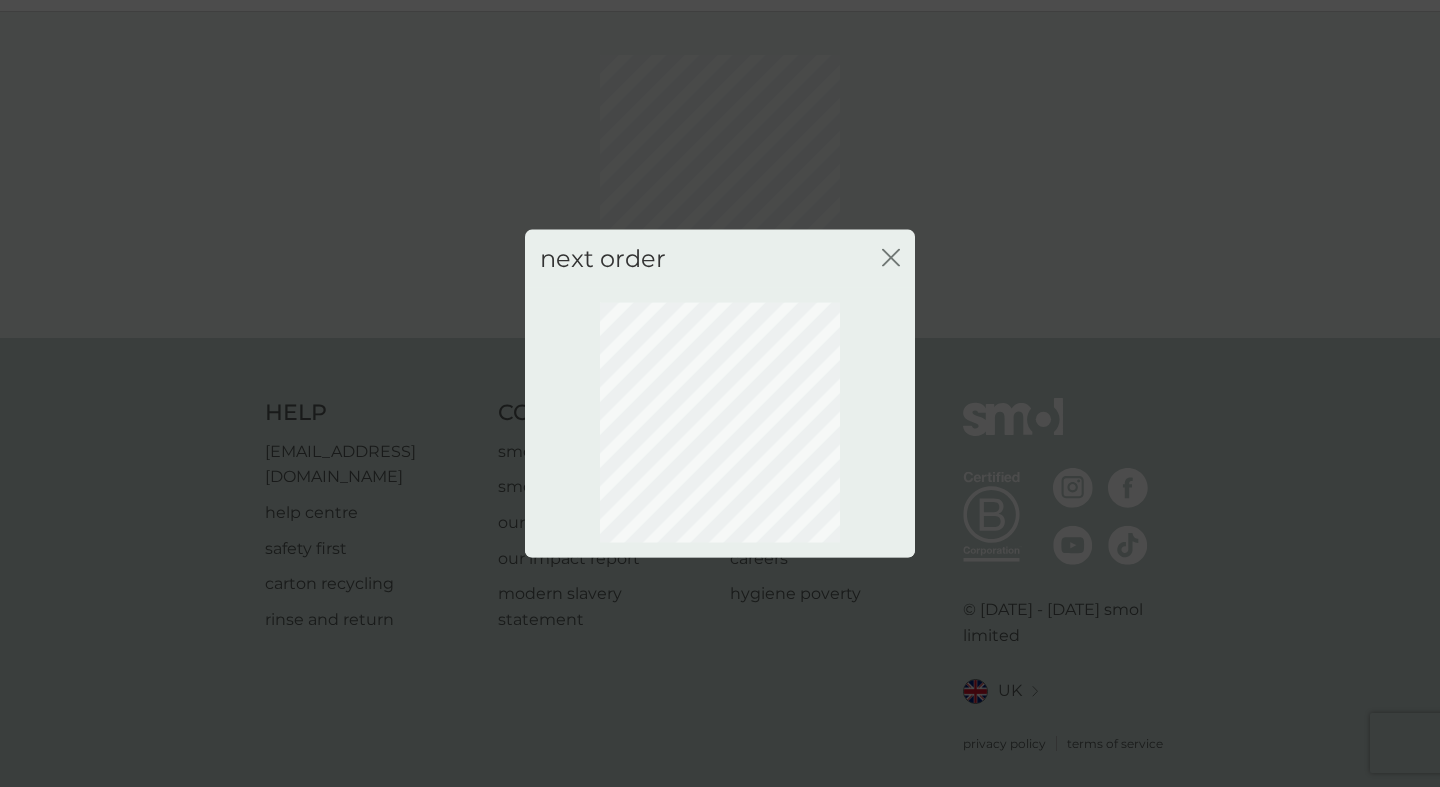 click on "close" 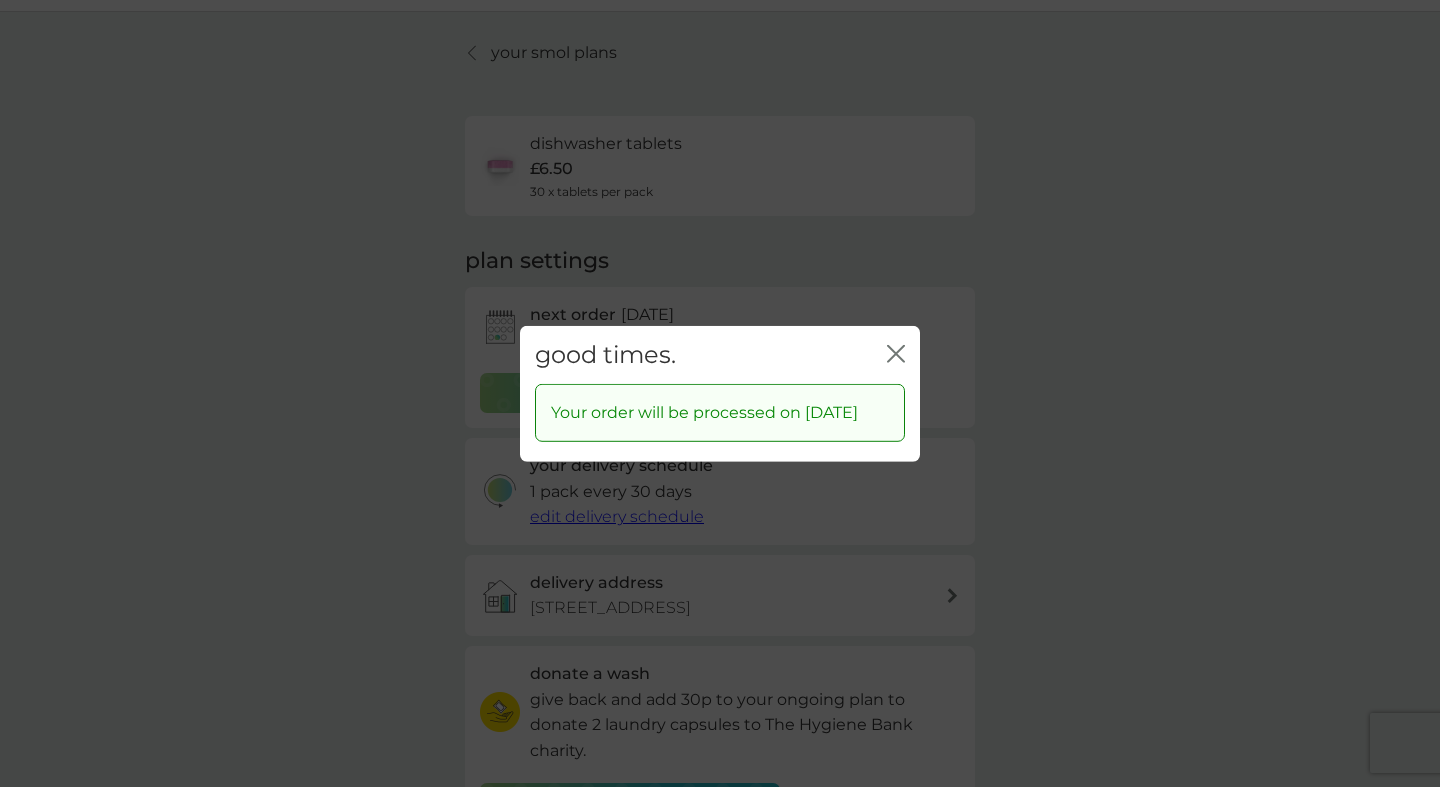 click on "good times. close" at bounding box center [720, 354] 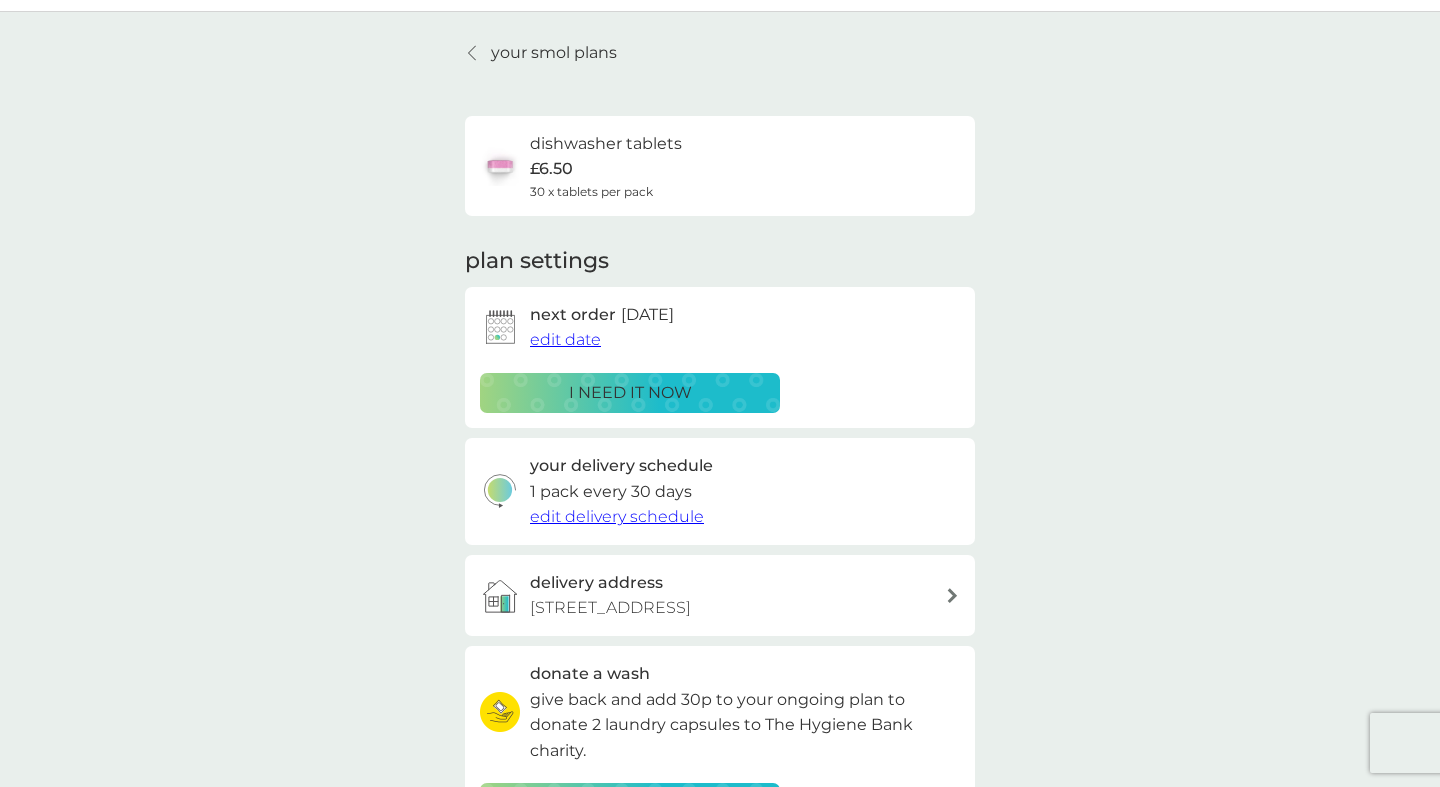 click at bounding box center [473, 53] 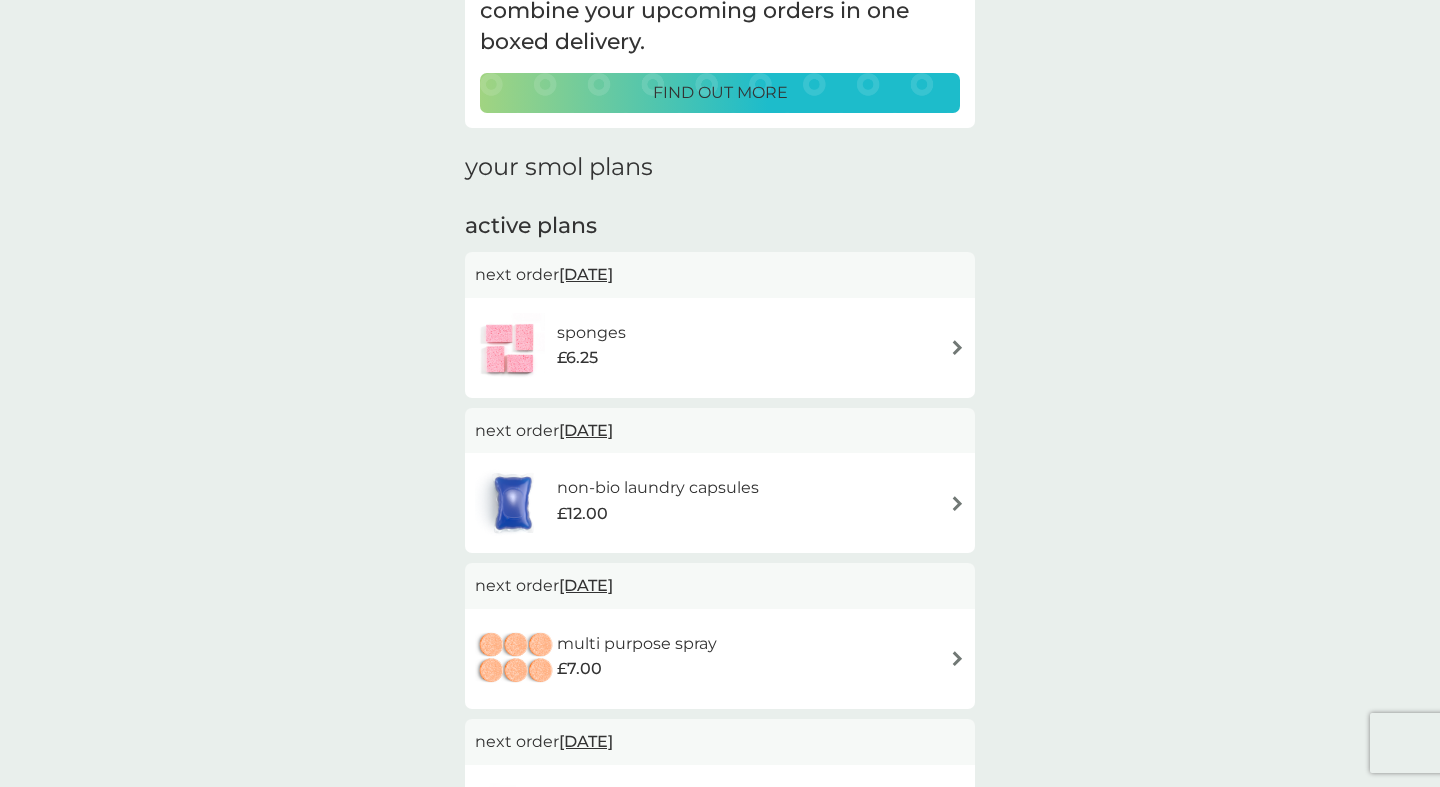 scroll, scrollTop: 167, scrollLeft: 0, axis: vertical 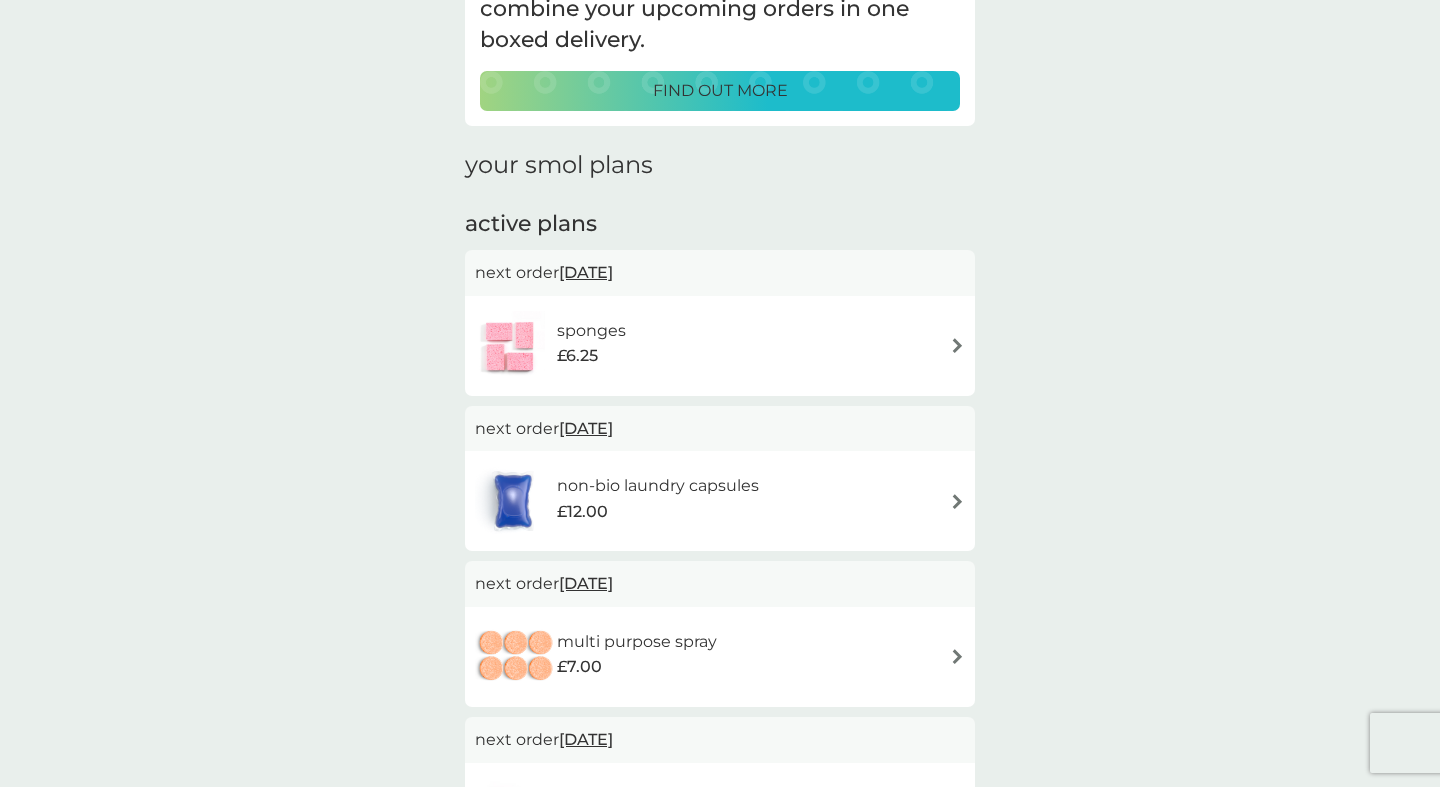 click on "sponges £6.25" at bounding box center (720, 346) 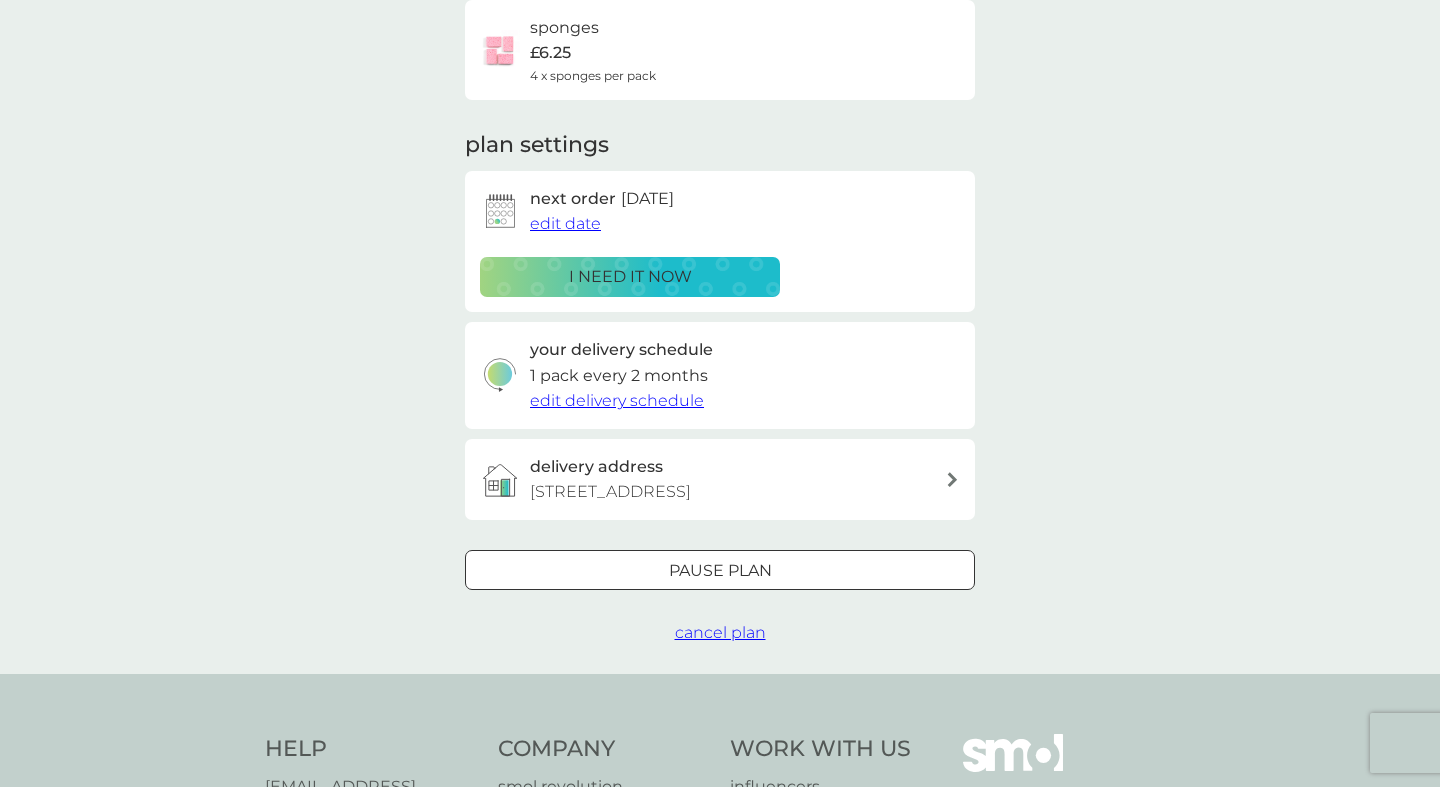 scroll, scrollTop: 0, scrollLeft: 0, axis: both 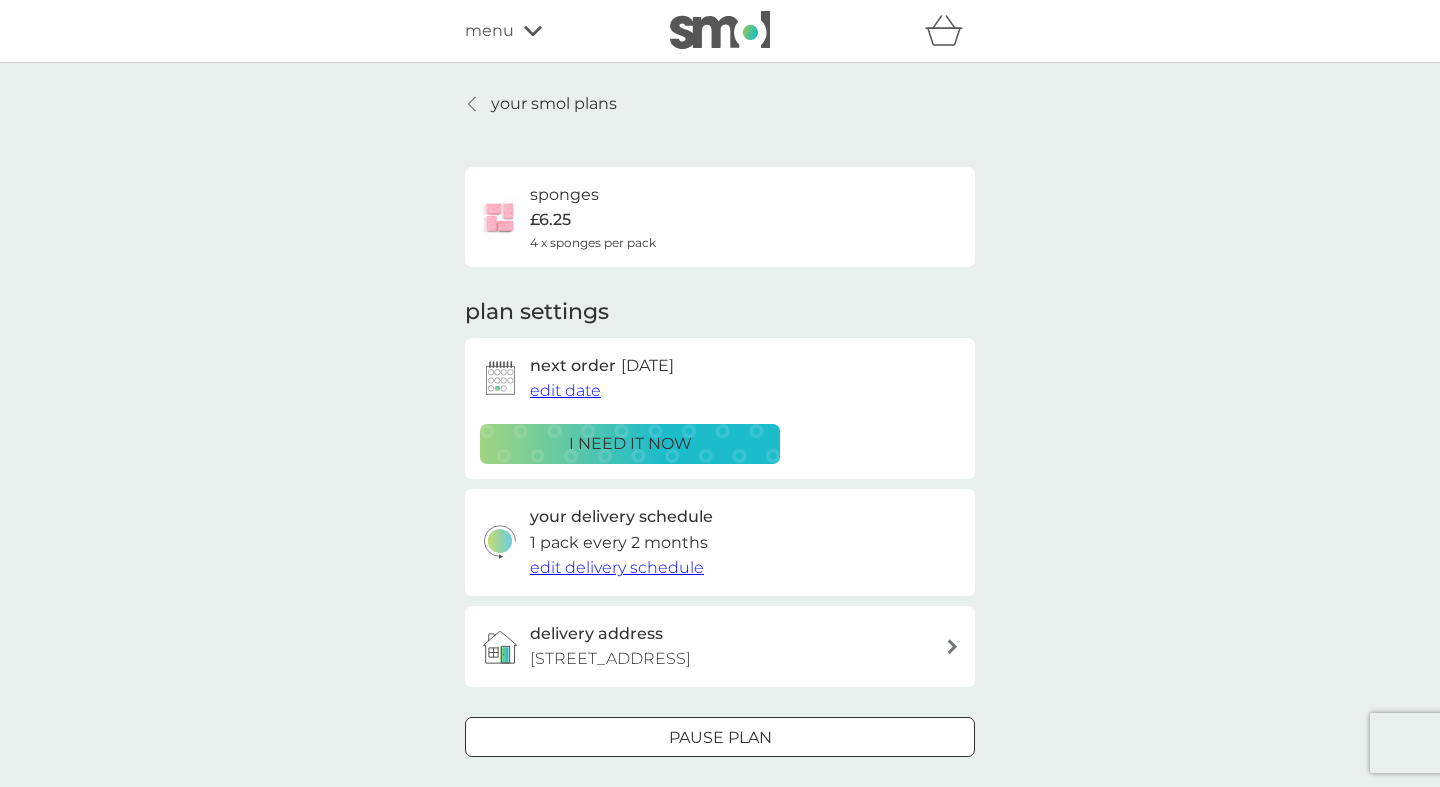 click on "edit delivery schedule" at bounding box center (617, 567) 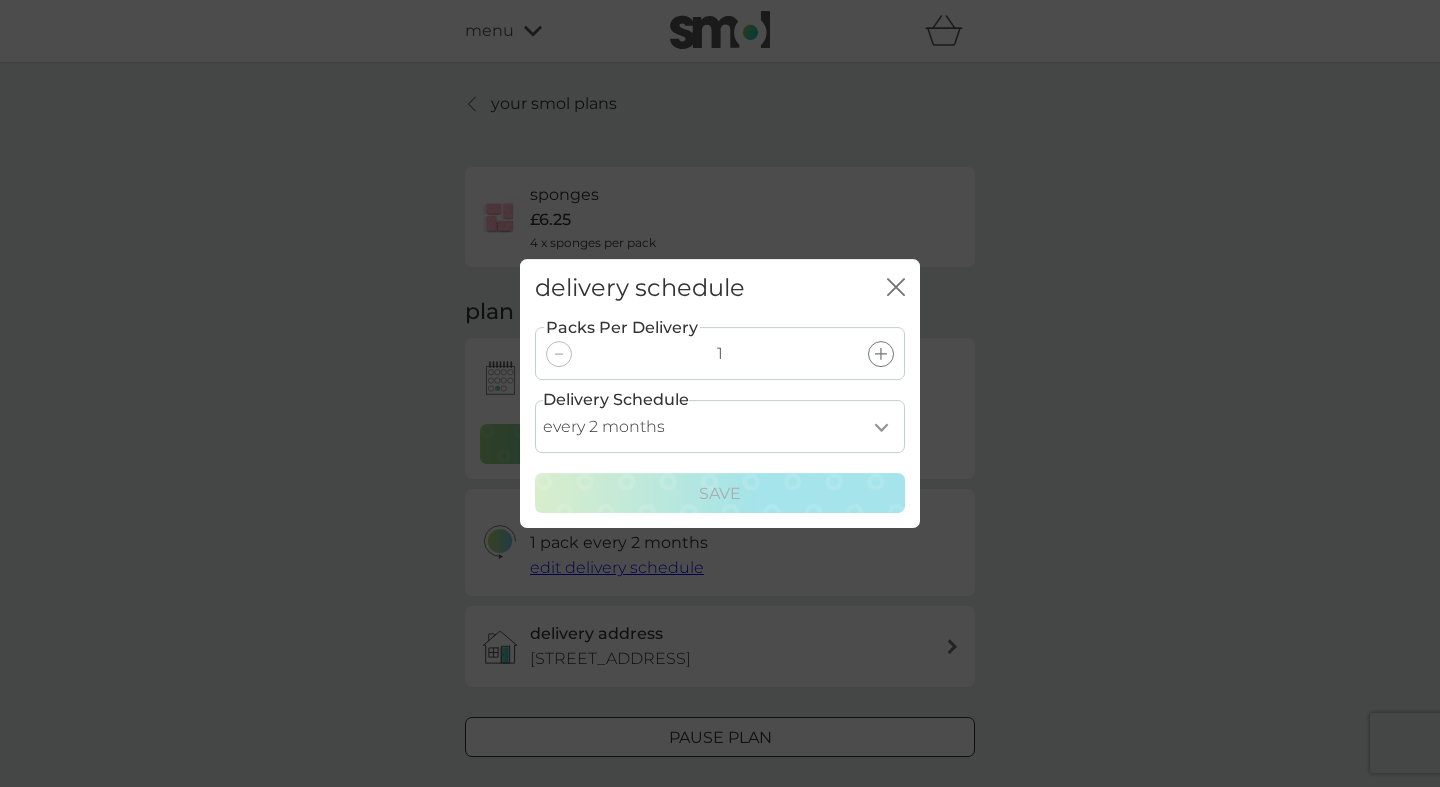 select on "5" 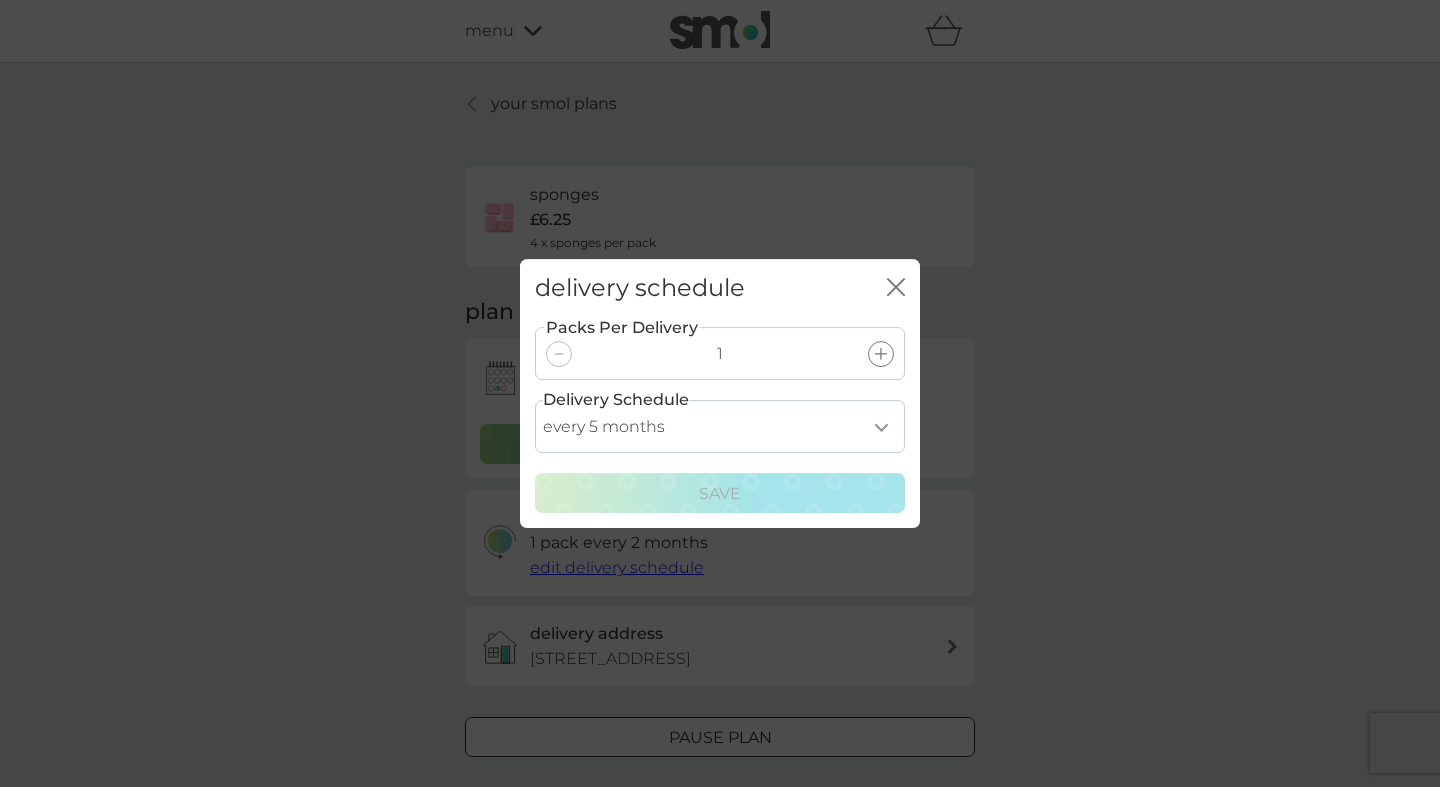 click on "every 5 months" at bounding box center (0, 0) 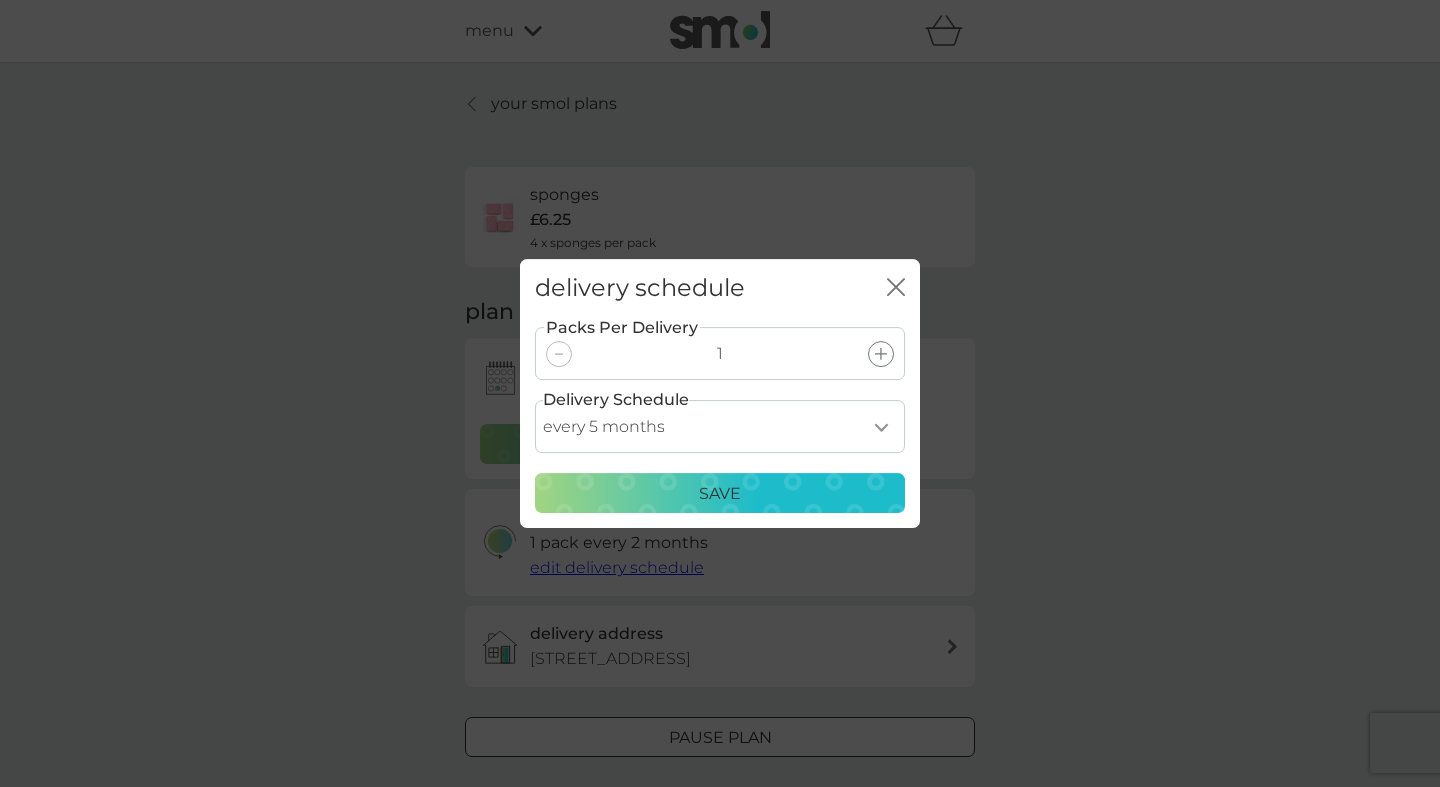click on "Save" at bounding box center (720, 494) 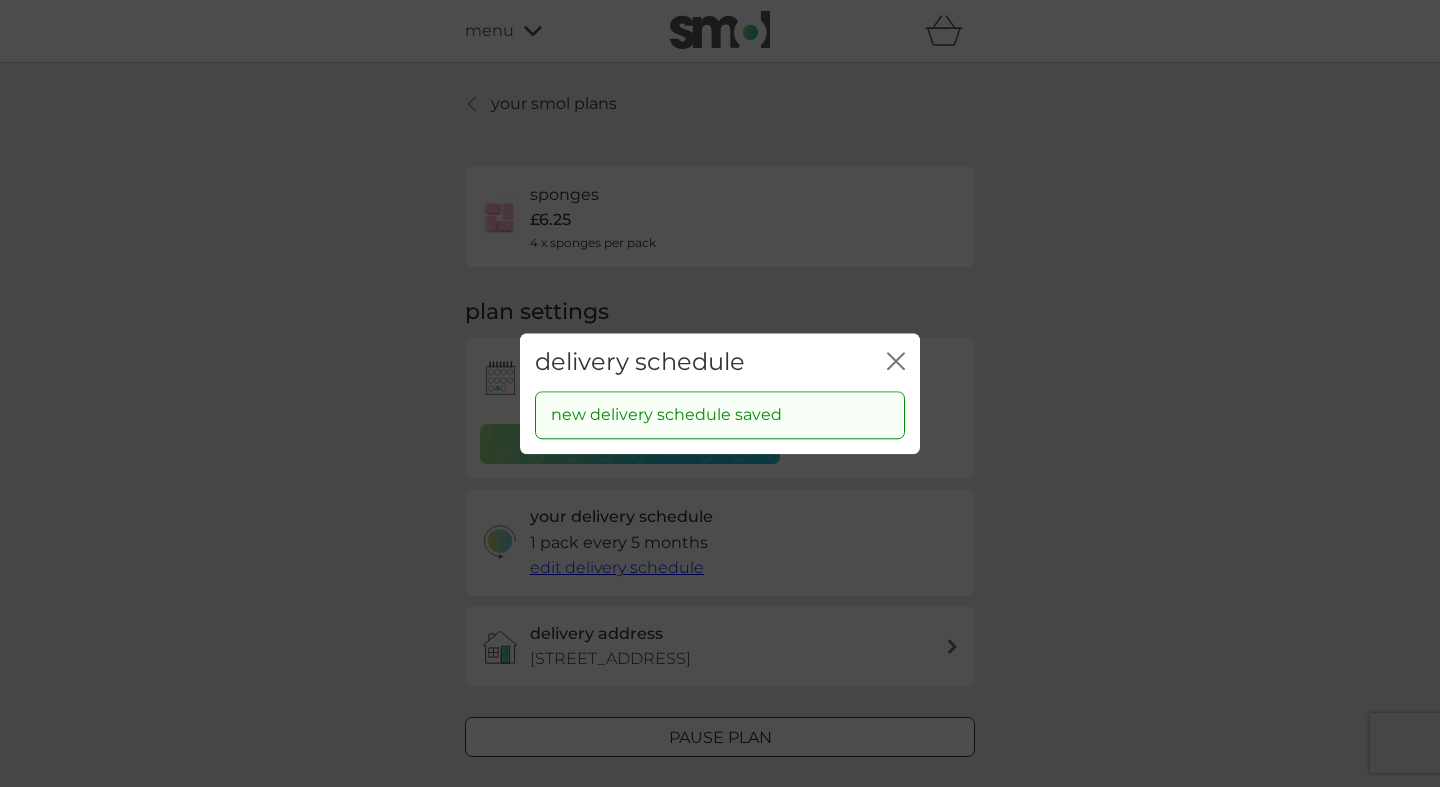 click on "delivery schedule close" at bounding box center [720, 362] 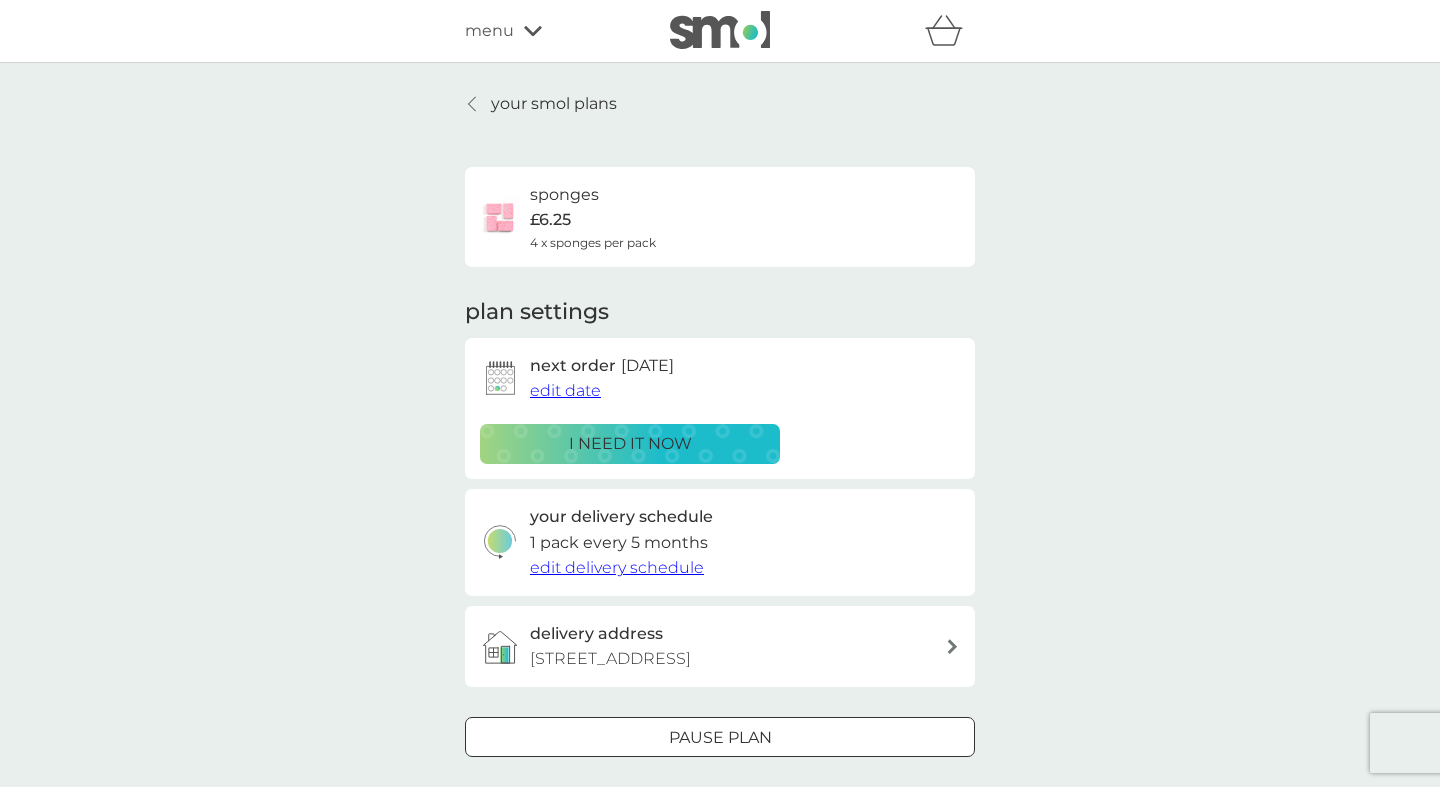 click on "edit date" at bounding box center (565, 390) 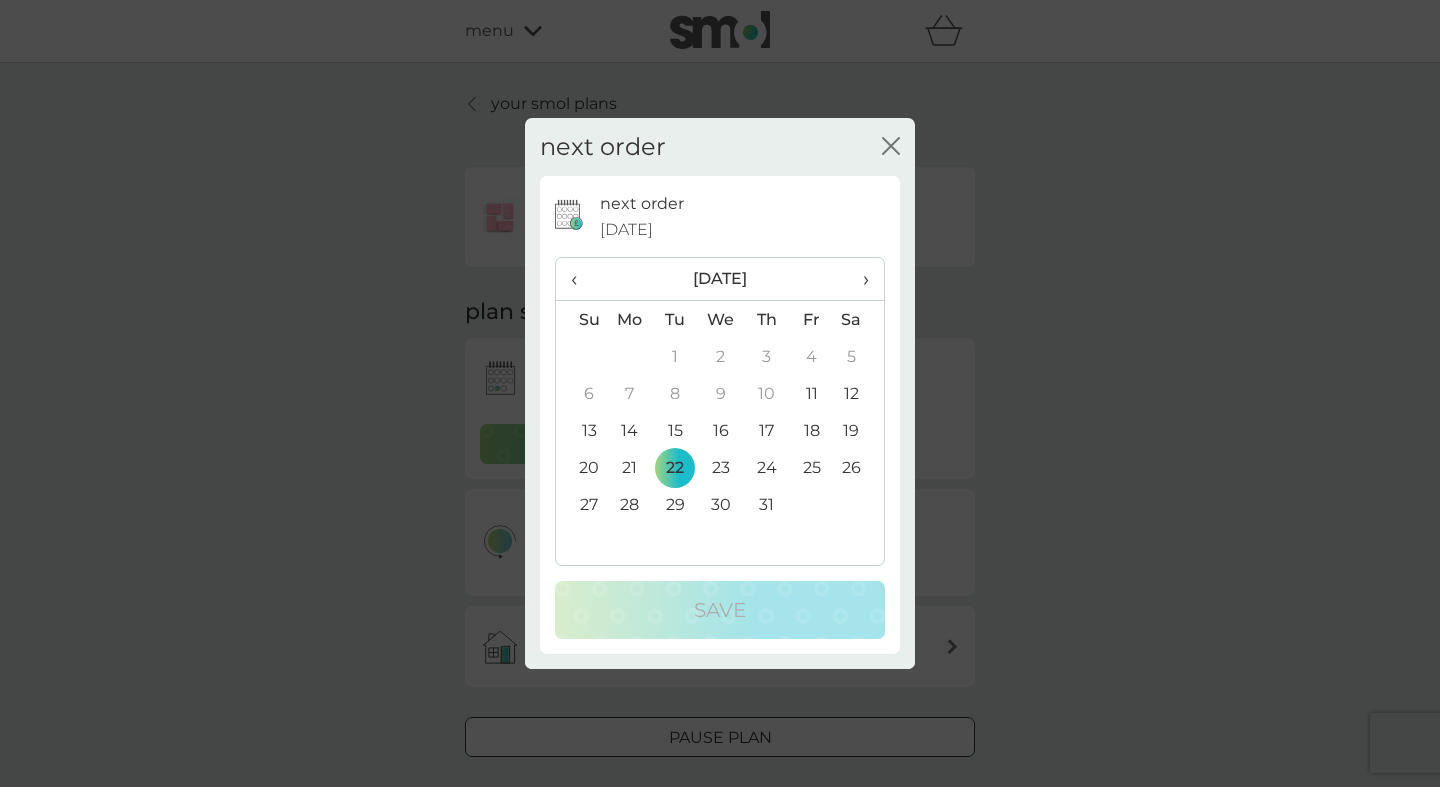 click on "›" at bounding box center [859, 279] 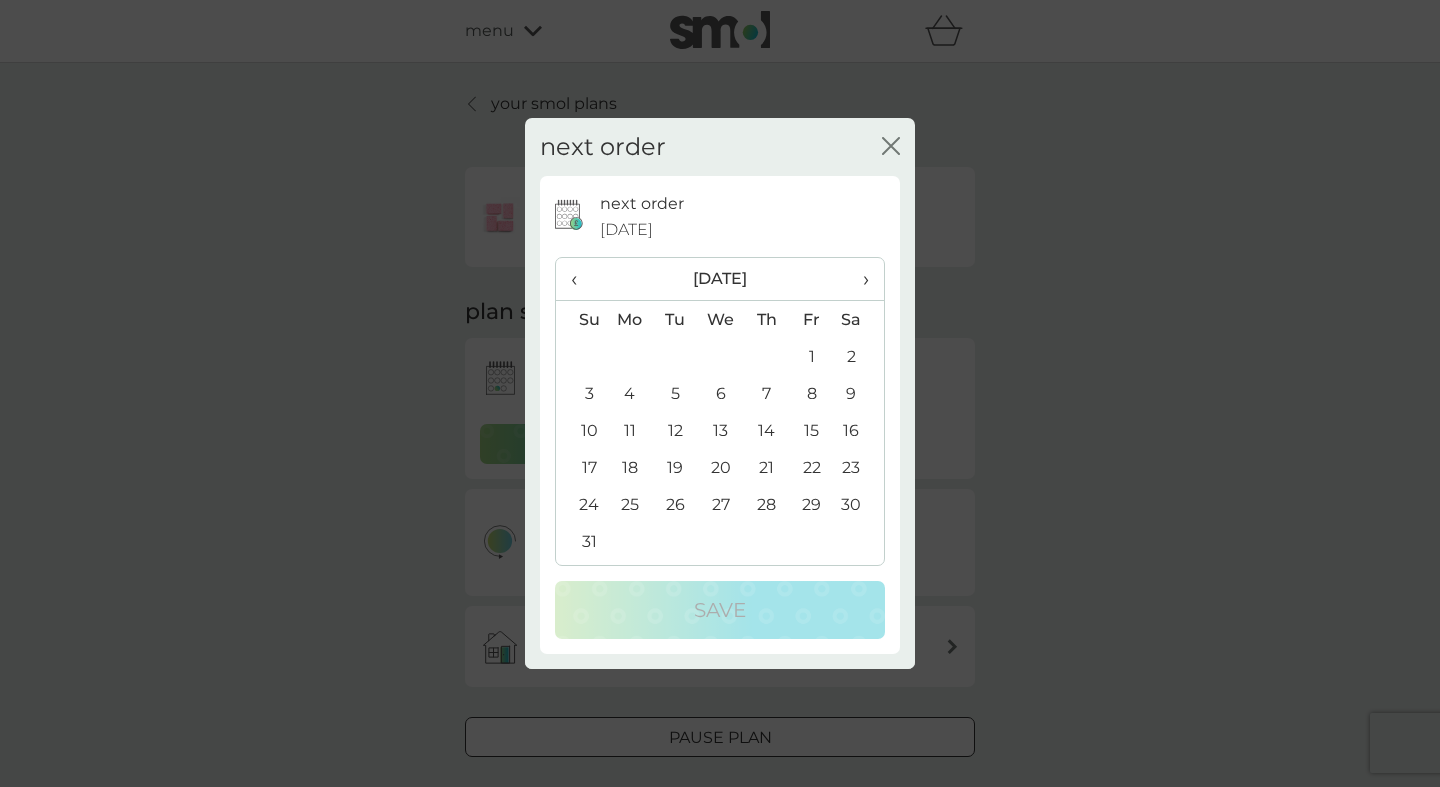 click on "›" at bounding box center (859, 279) 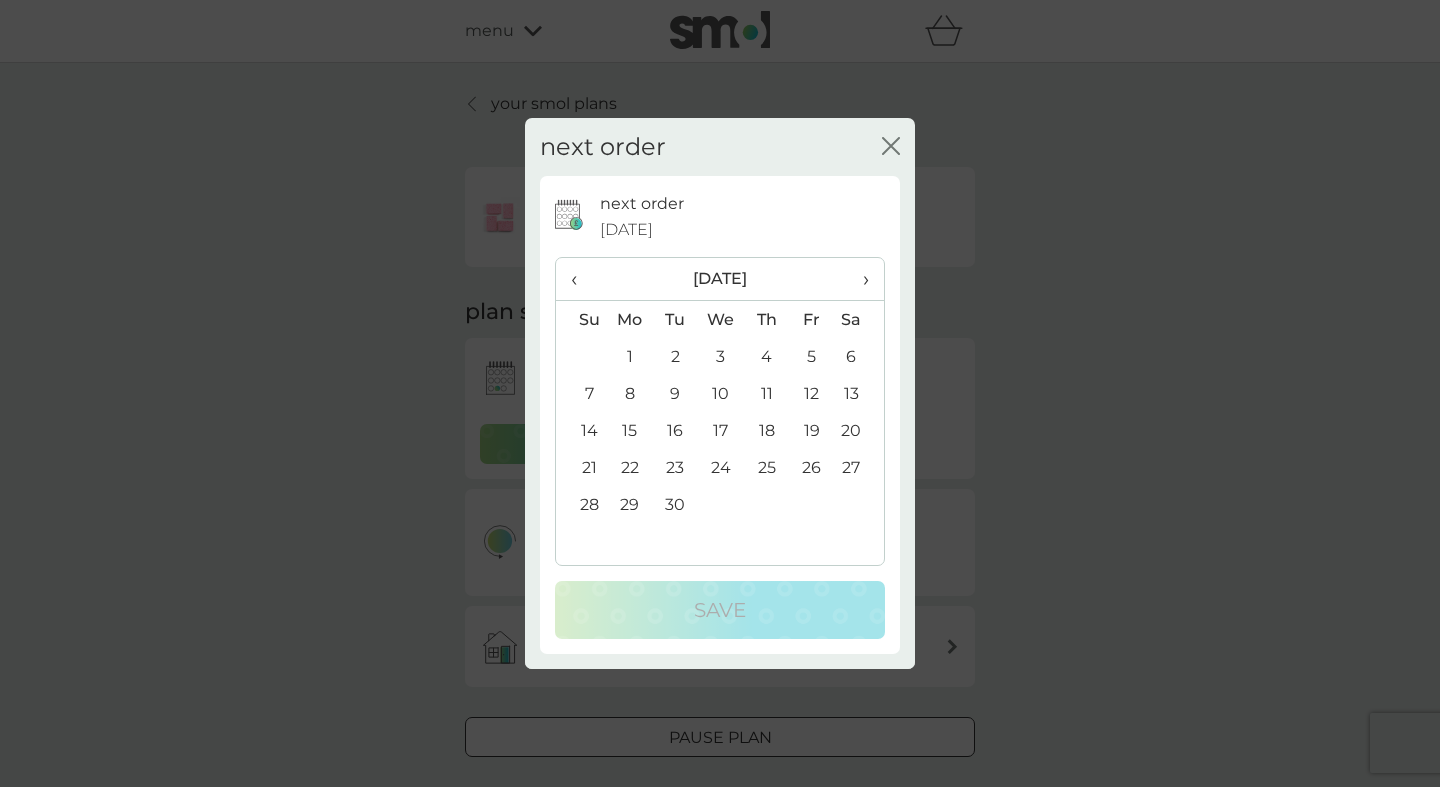 click on "7" at bounding box center [581, 393] 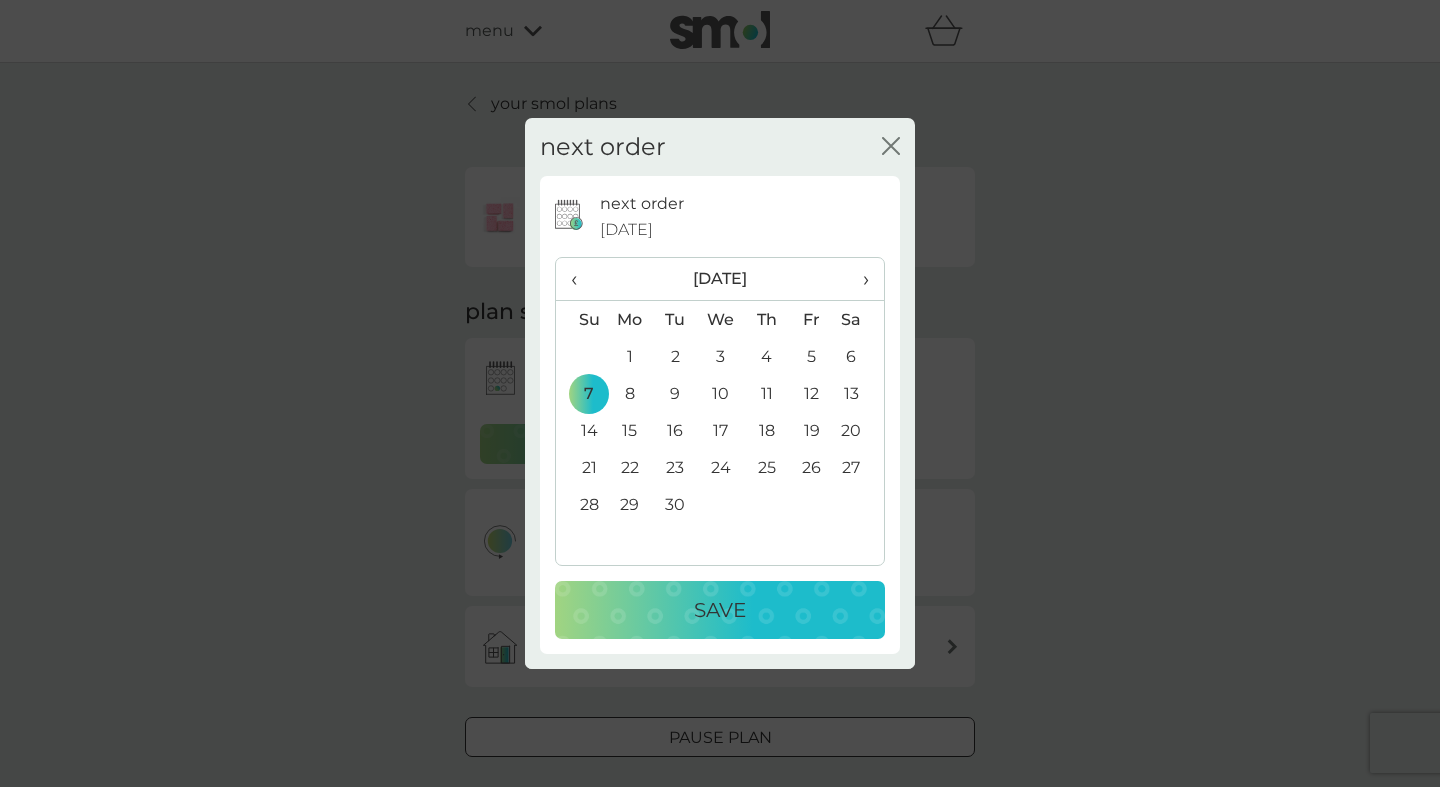 click on "Save" at bounding box center (720, 610) 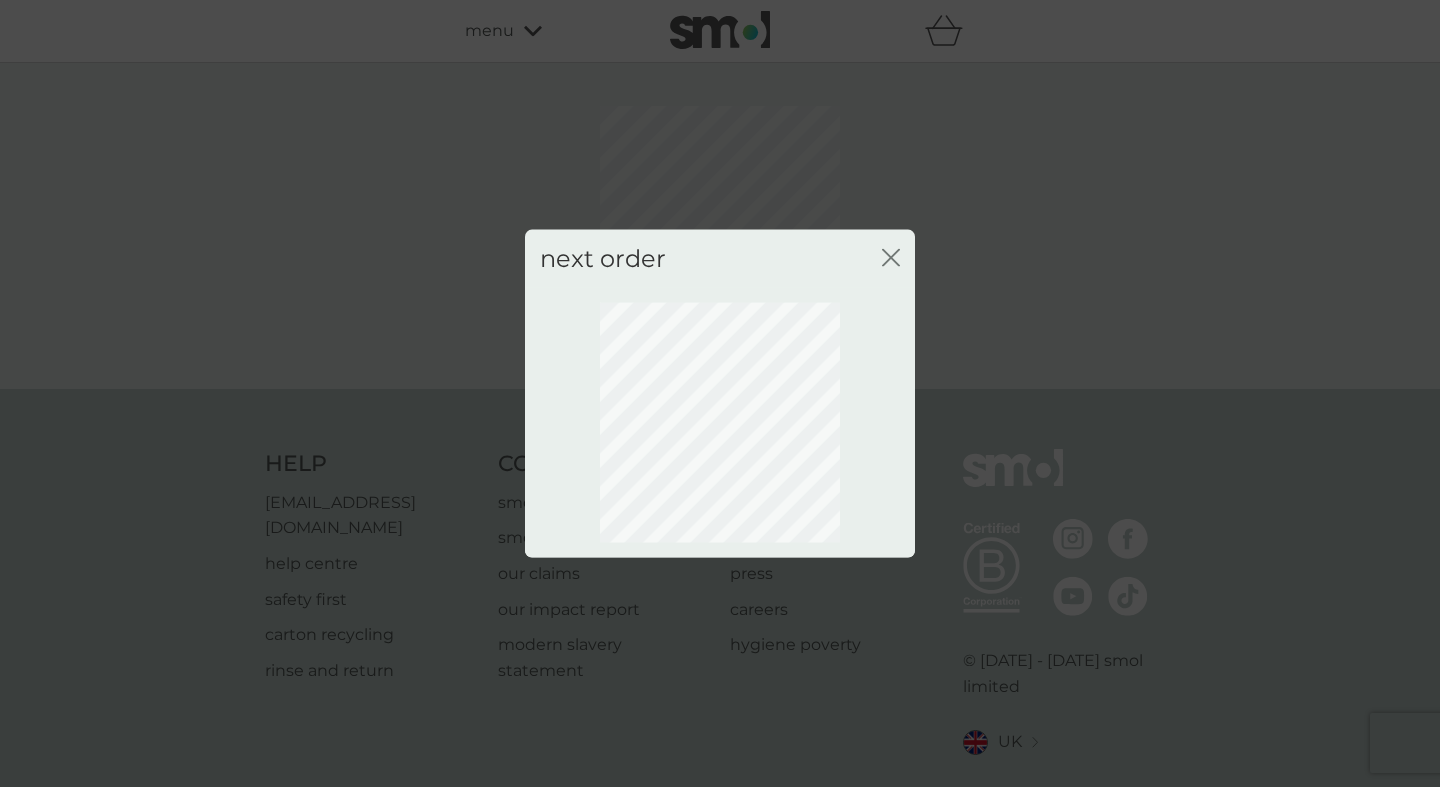 click on "close" 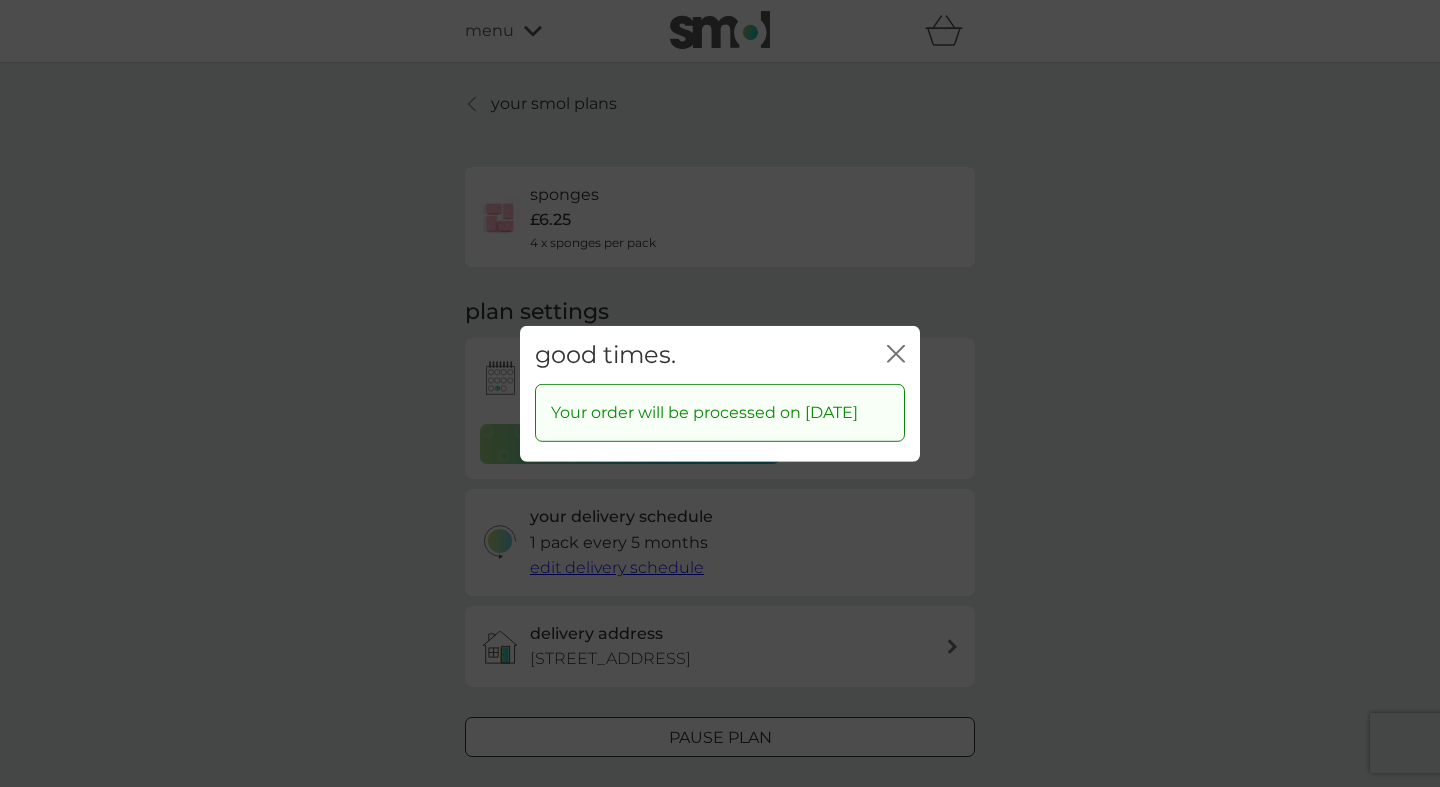 click 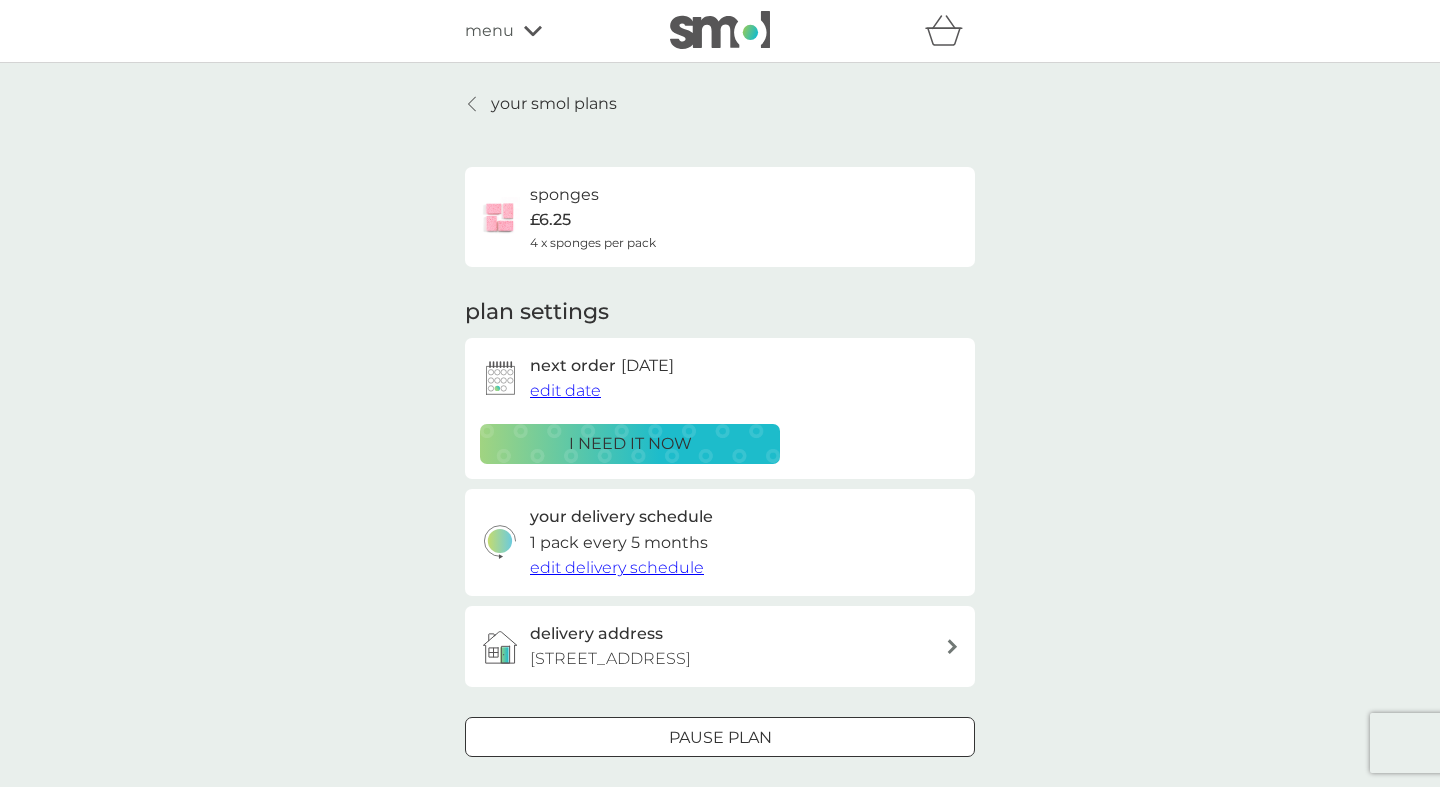 click on "your smol plans" at bounding box center [554, 104] 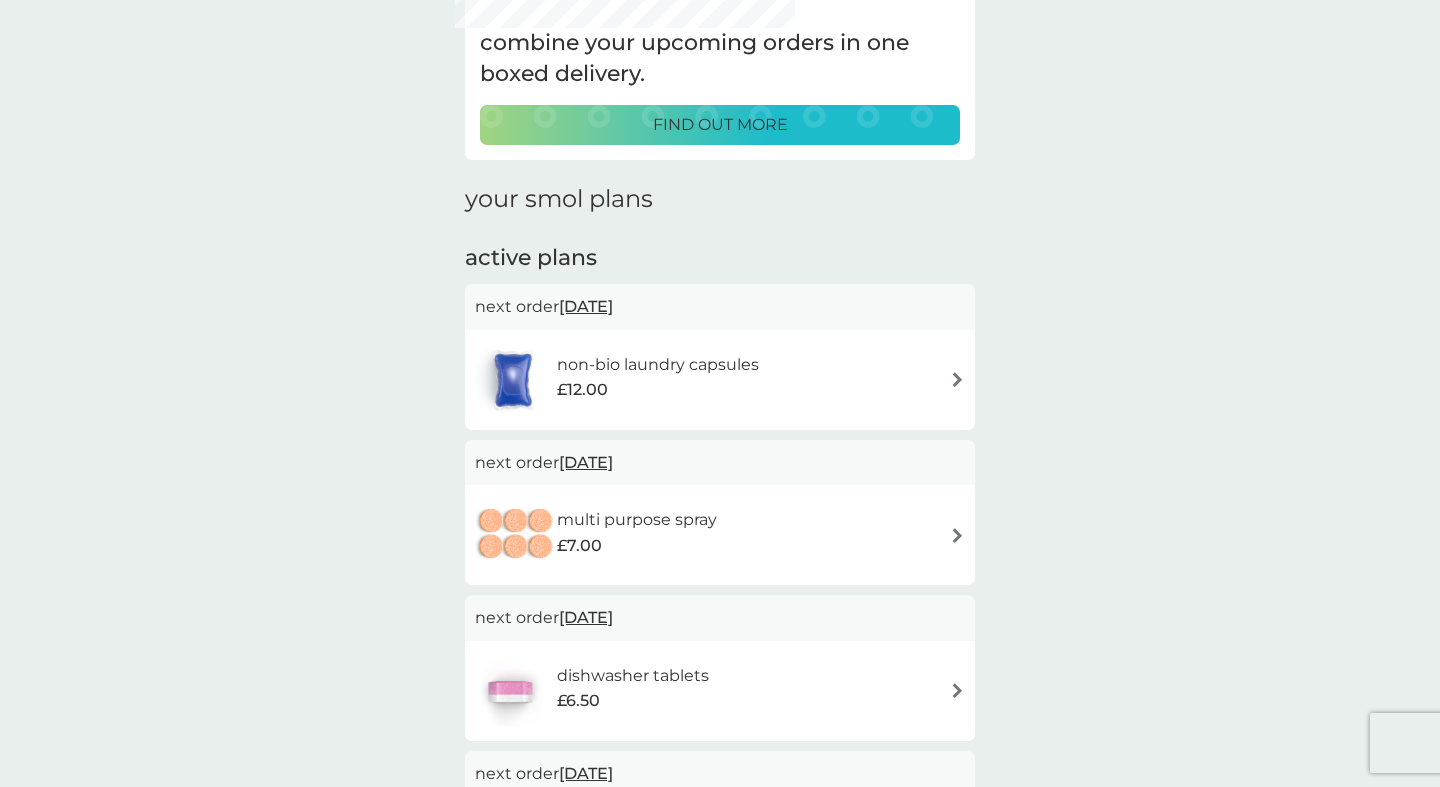 scroll, scrollTop: 132, scrollLeft: 0, axis: vertical 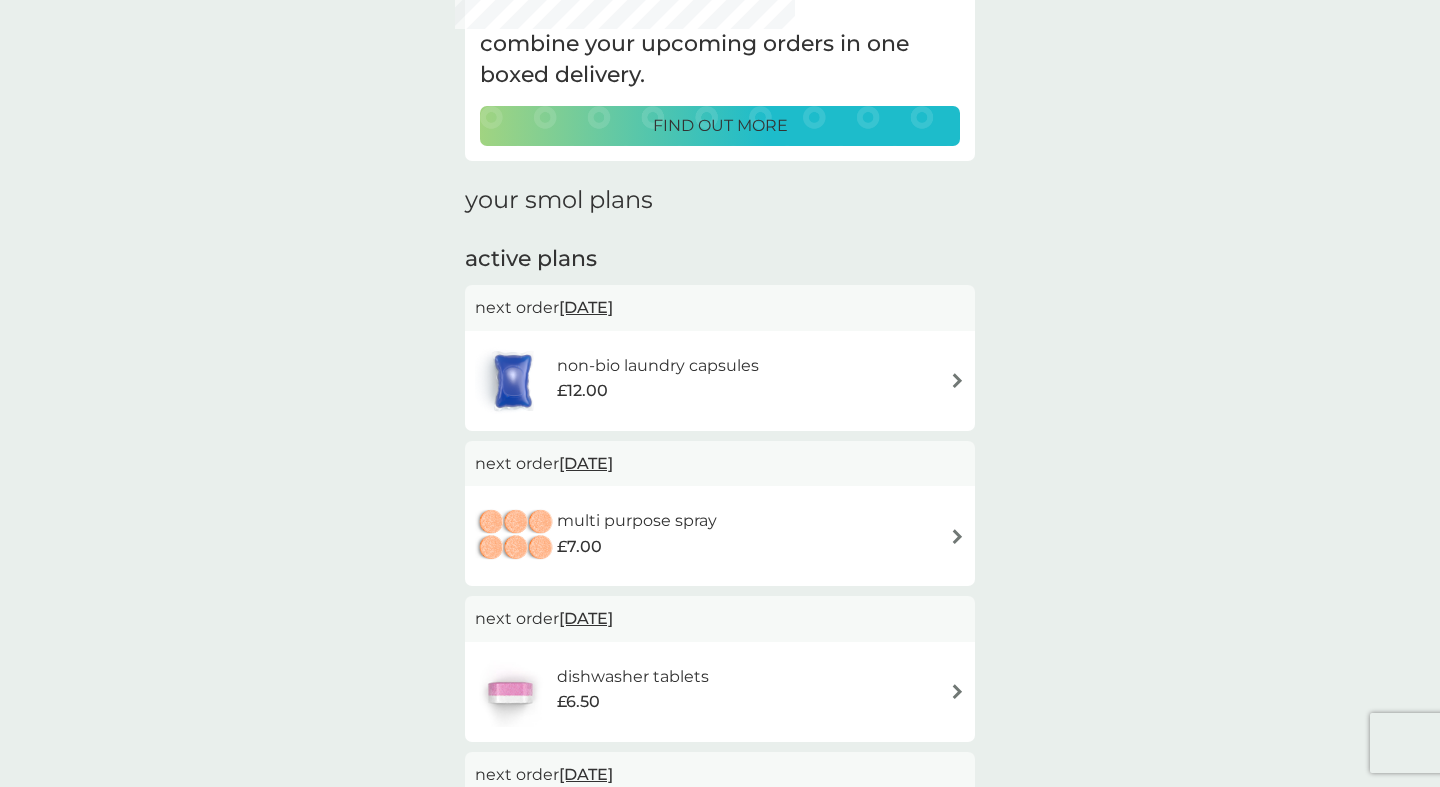 click on "non-bio laundry capsules" at bounding box center [658, 366] 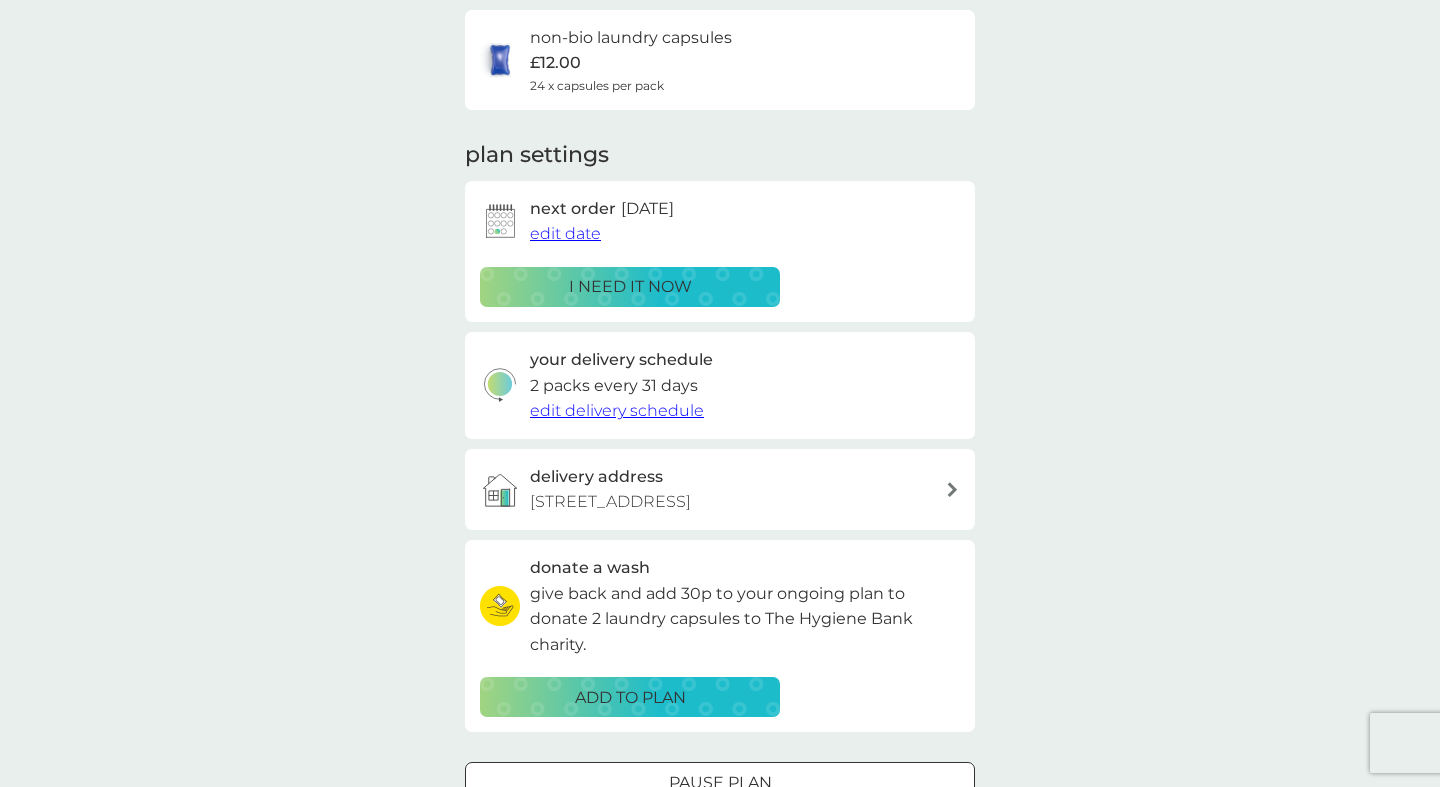 scroll, scrollTop: 156, scrollLeft: 0, axis: vertical 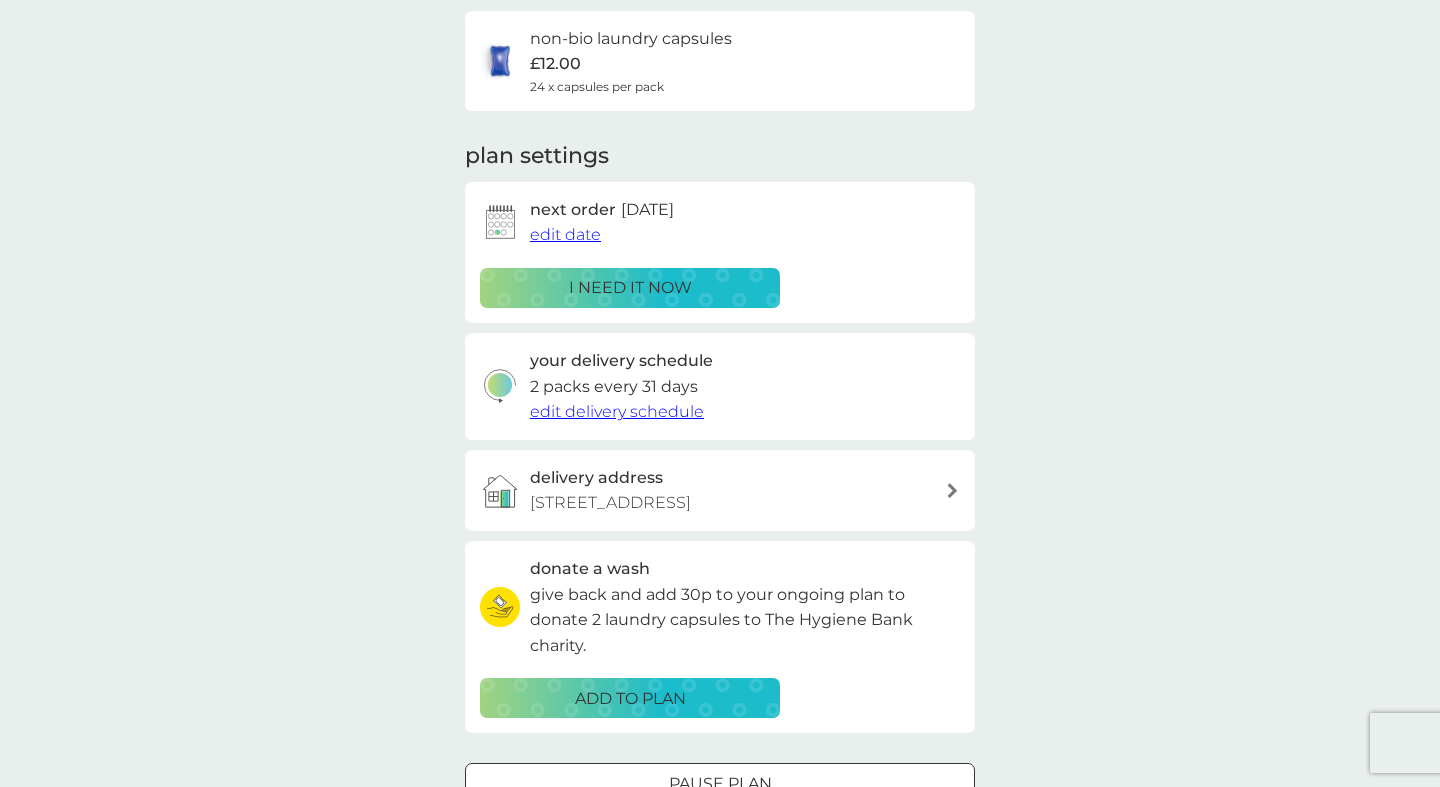 click on "edit delivery schedule" at bounding box center (617, 411) 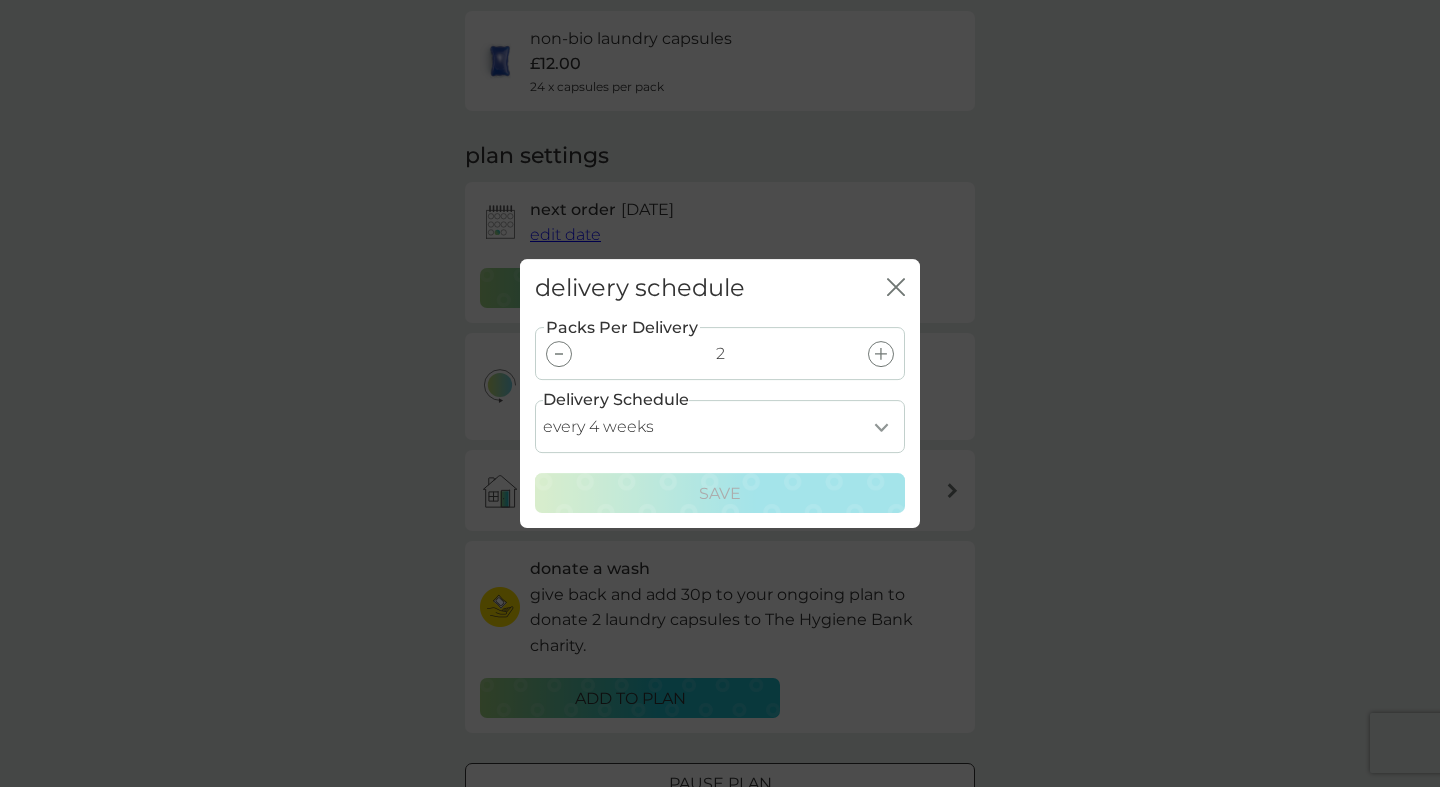 select on "56" 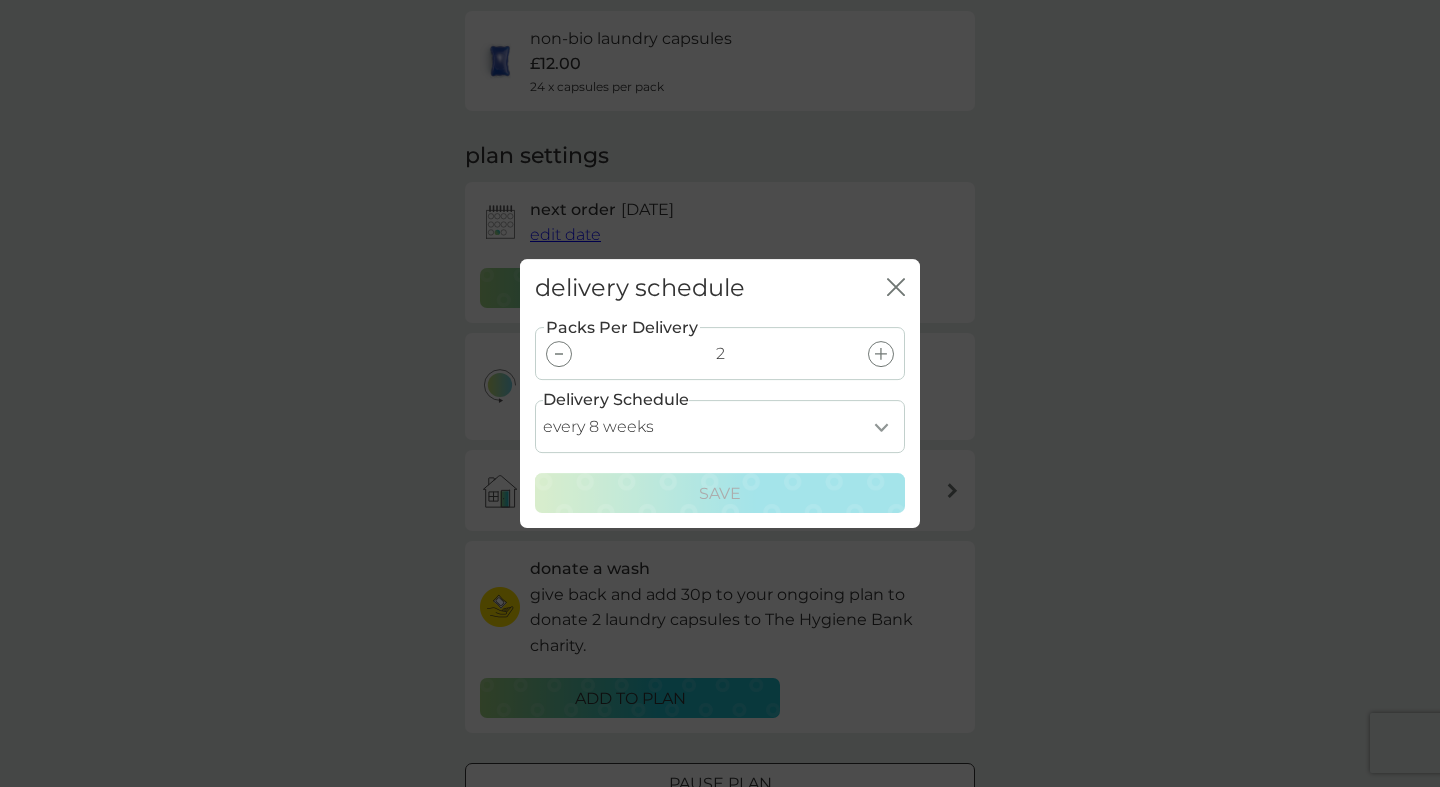 click on "every 8 weeks" at bounding box center (0, 0) 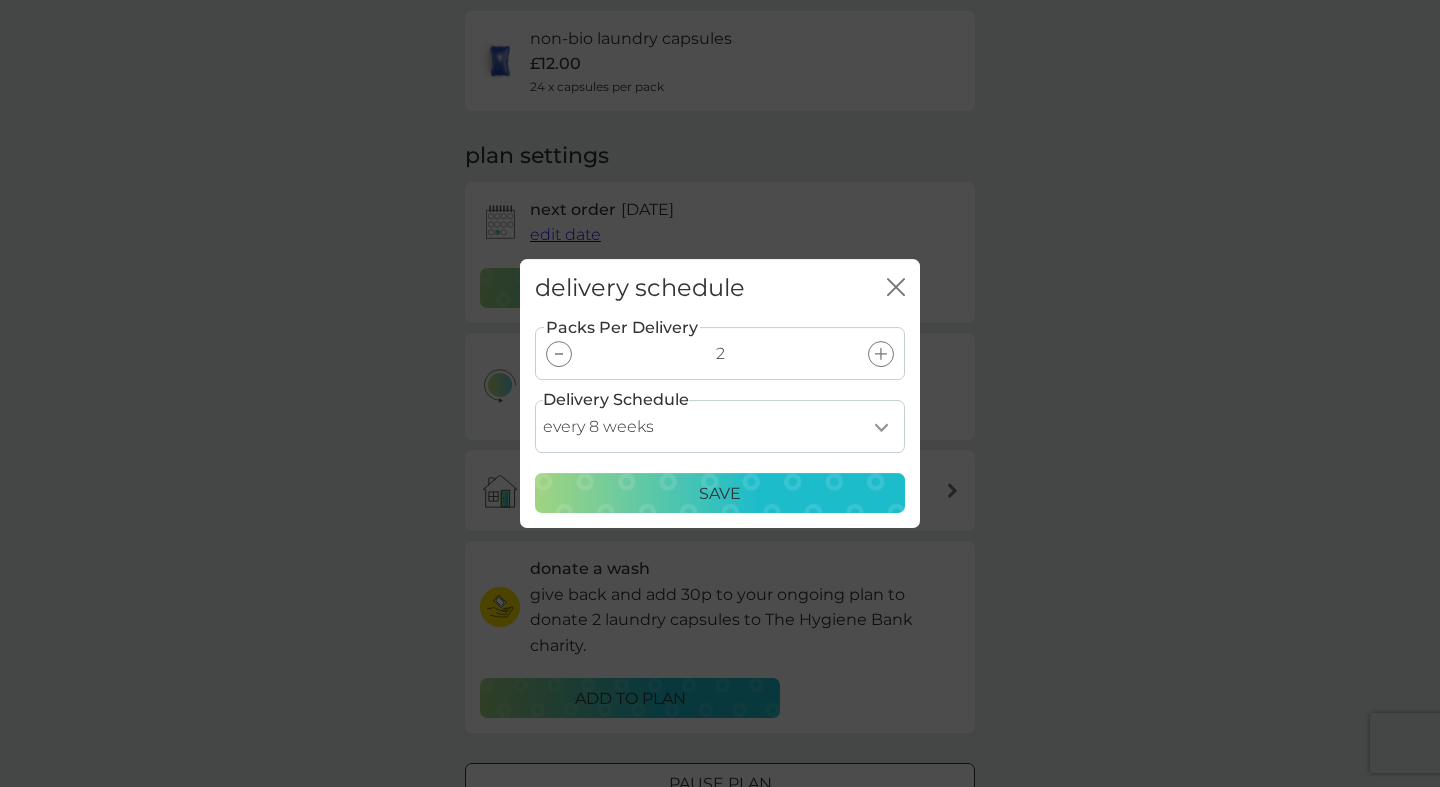 click on "Save" at bounding box center (720, 494) 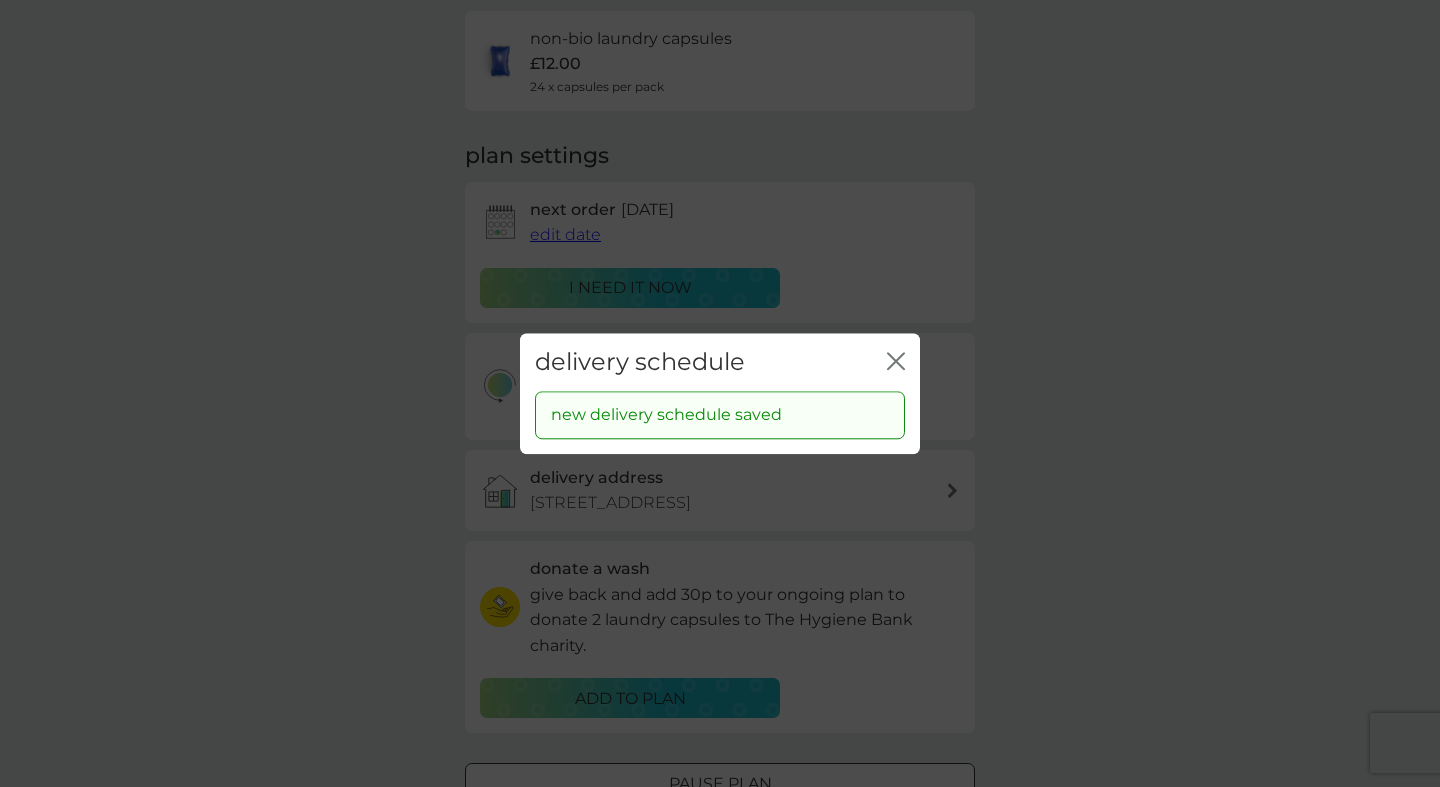 click 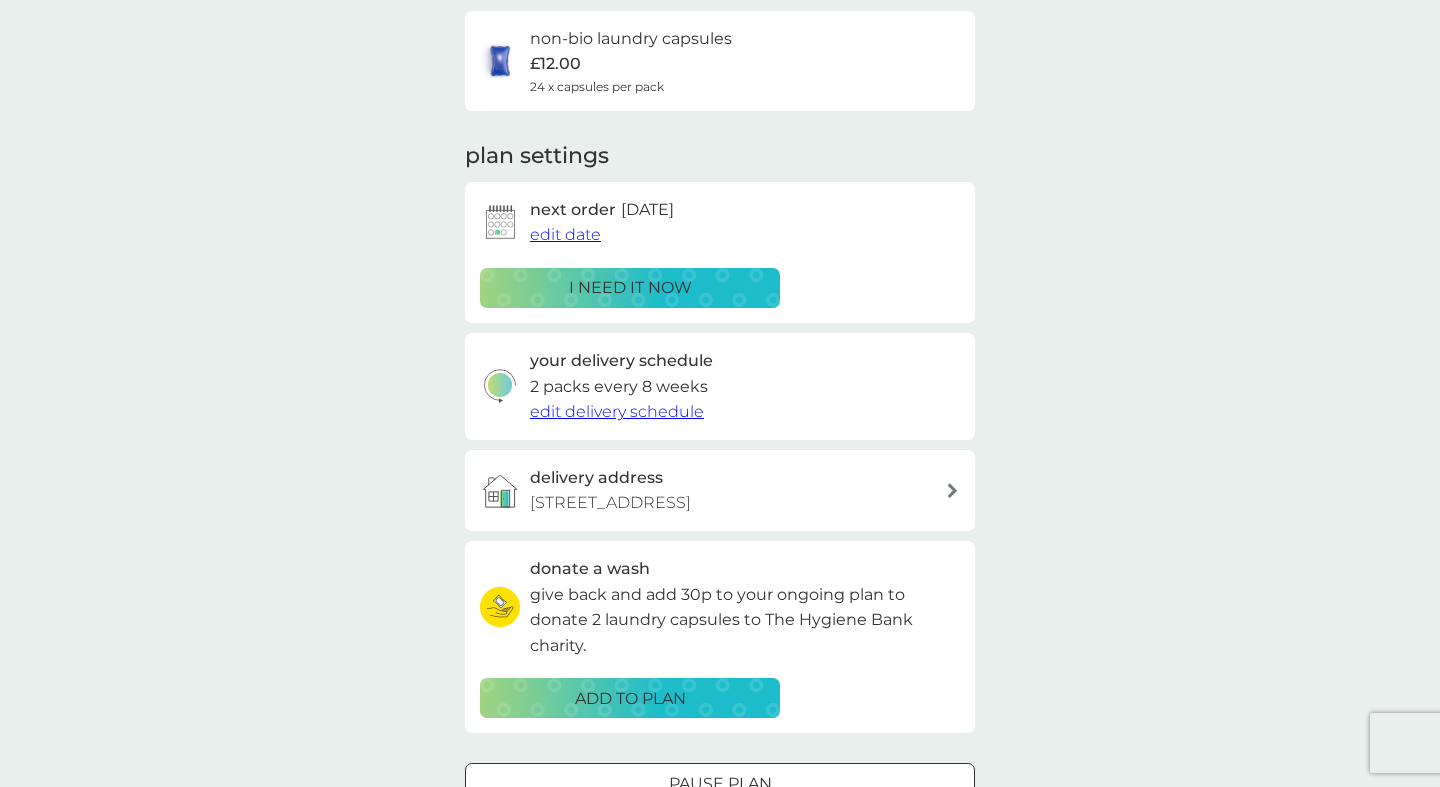 click on "edit date" at bounding box center [565, 234] 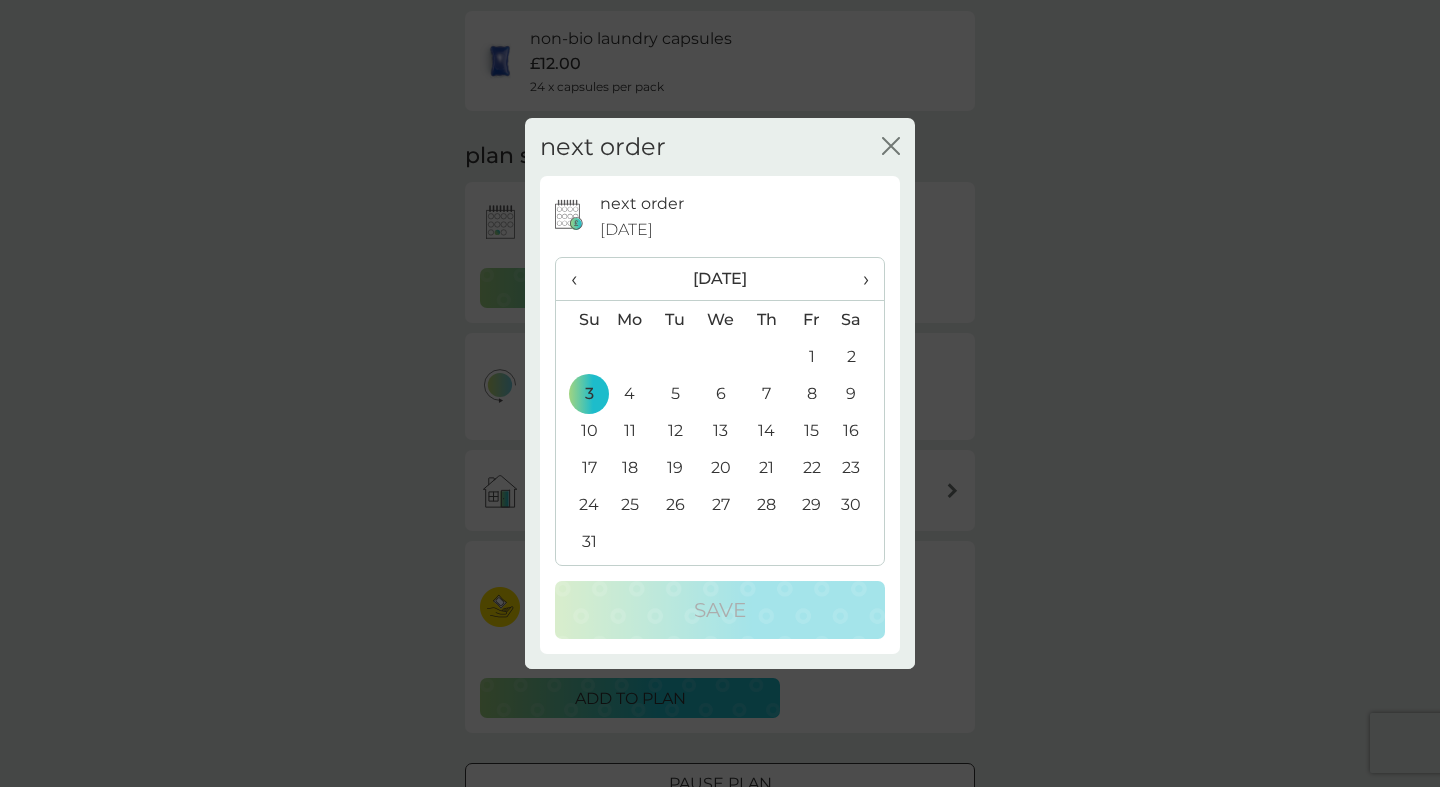 click on "›" at bounding box center [859, 279] 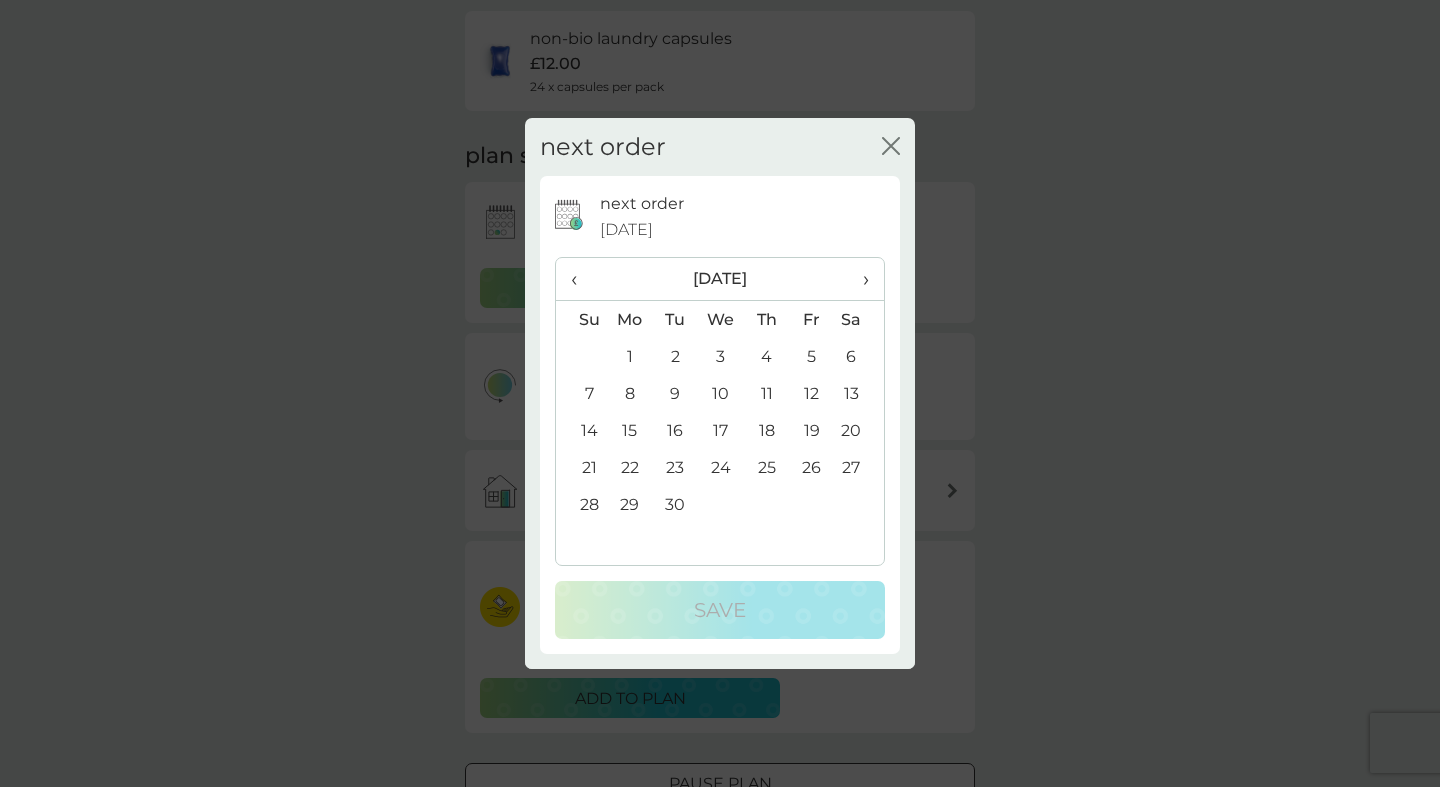 click on "‹" at bounding box center (581, 279) 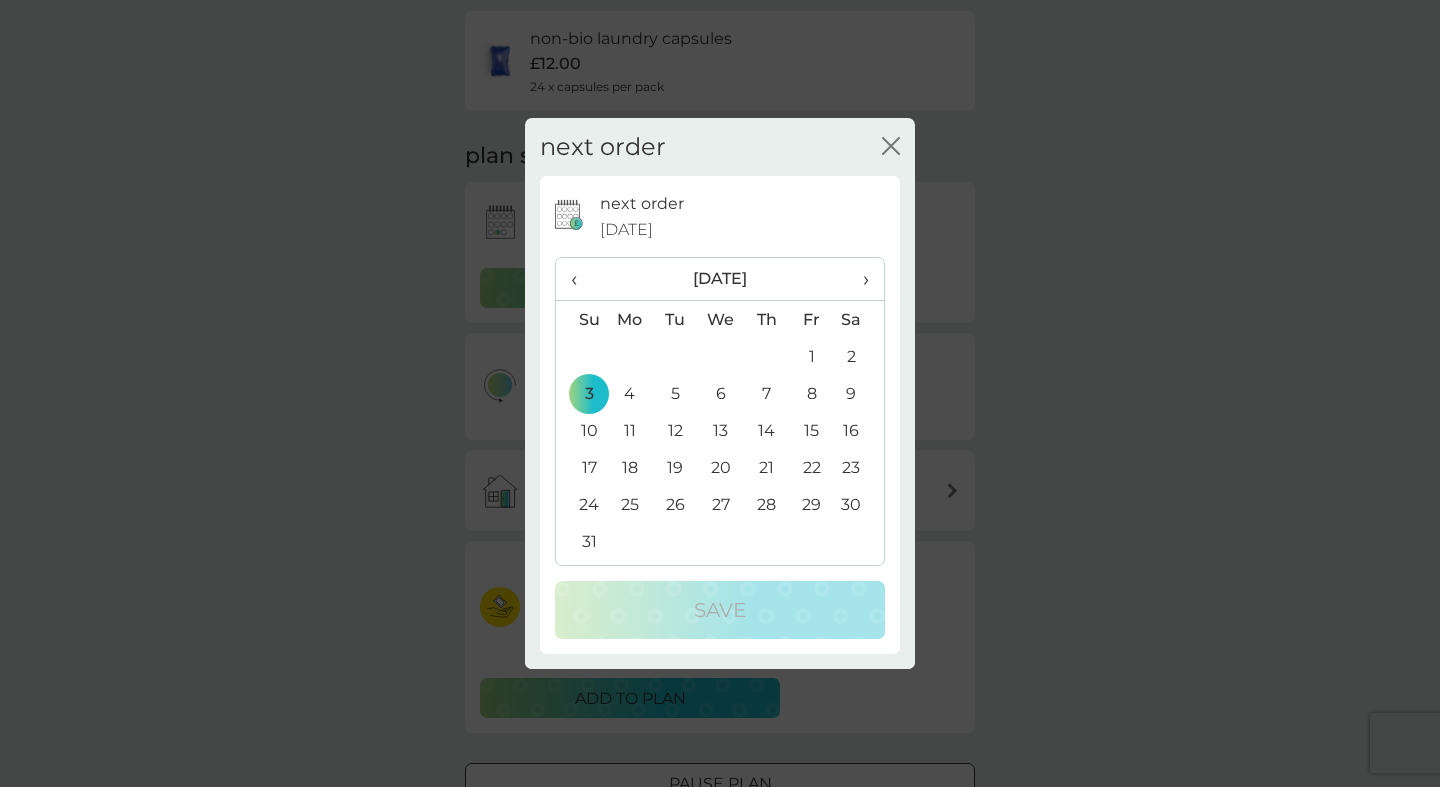 click on "31" at bounding box center (581, 541) 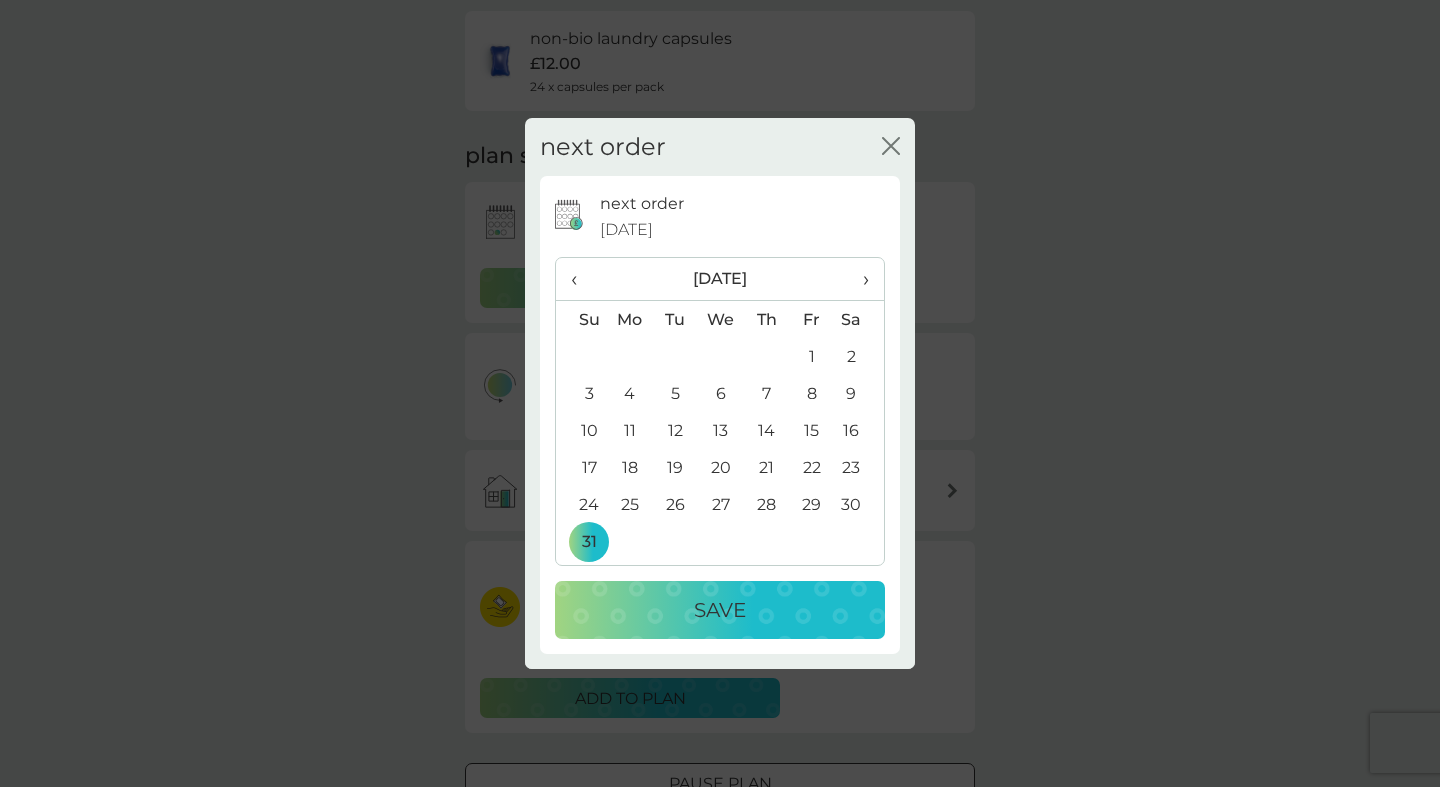 click on "Save" at bounding box center (720, 610) 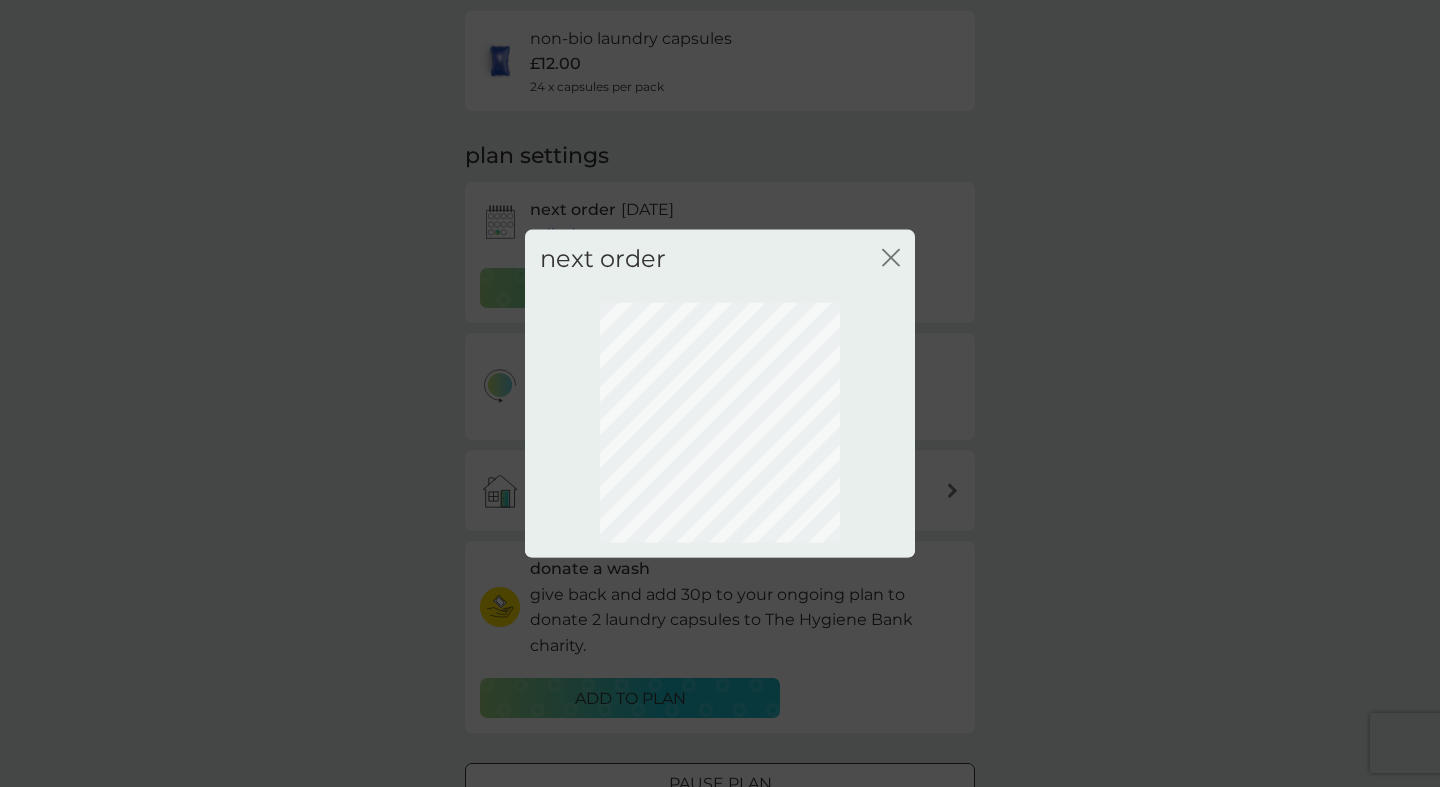 scroll, scrollTop: 51, scrollLeft: 0, axis: vertical 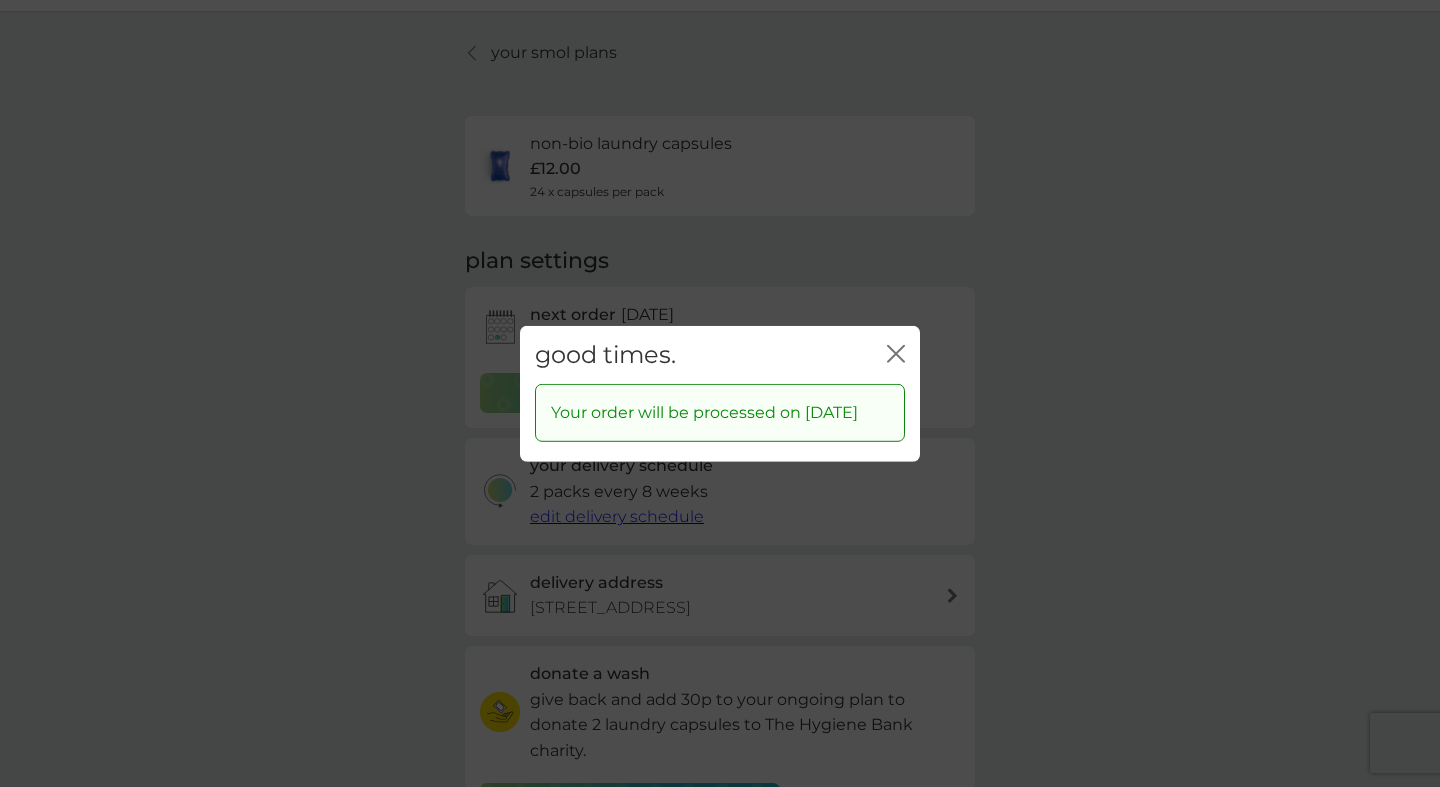 click on "good times. close Your order will be processed on 31 Aug 2025" at bounding box center [720, 393] 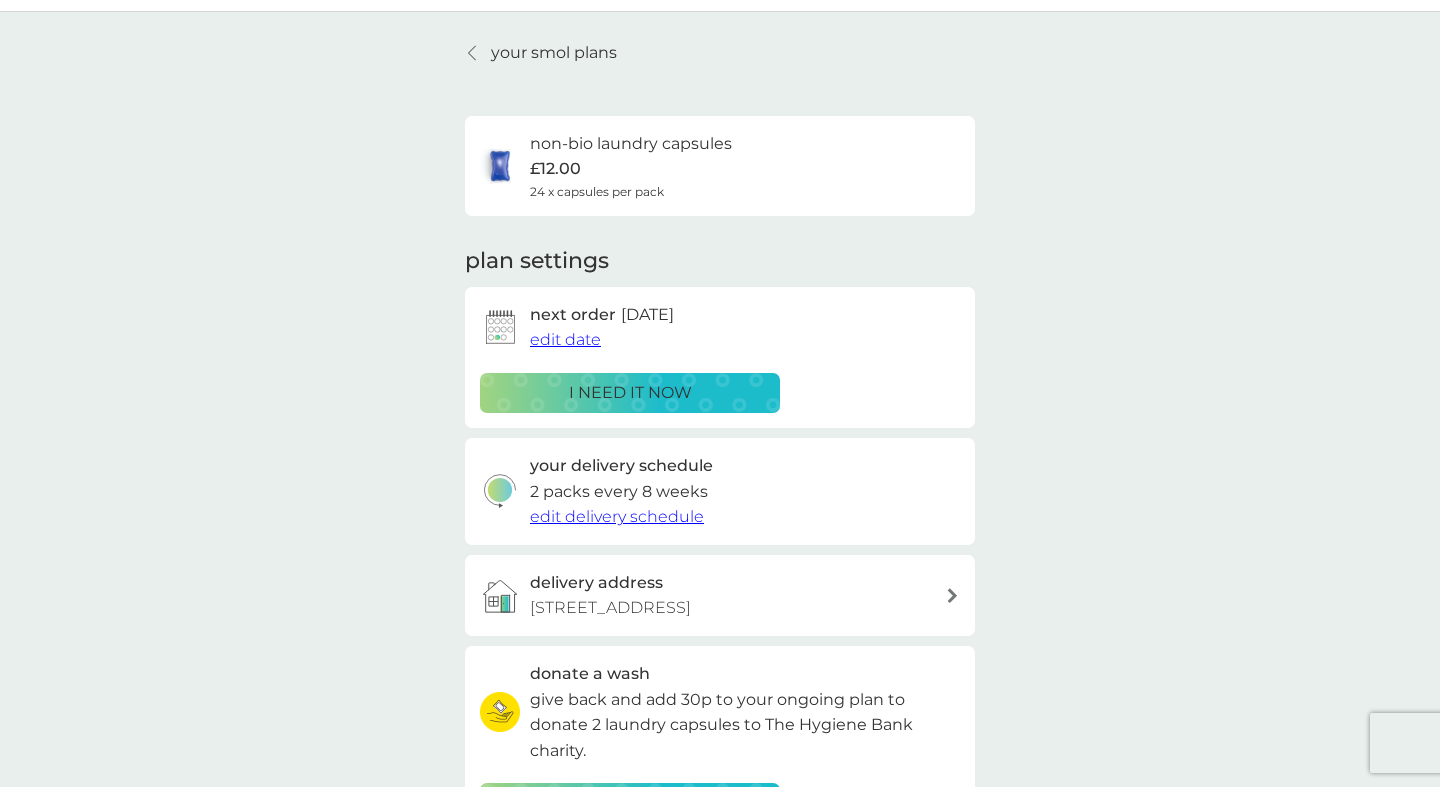 click on "your smol plans" at bounding box center (554, 53) 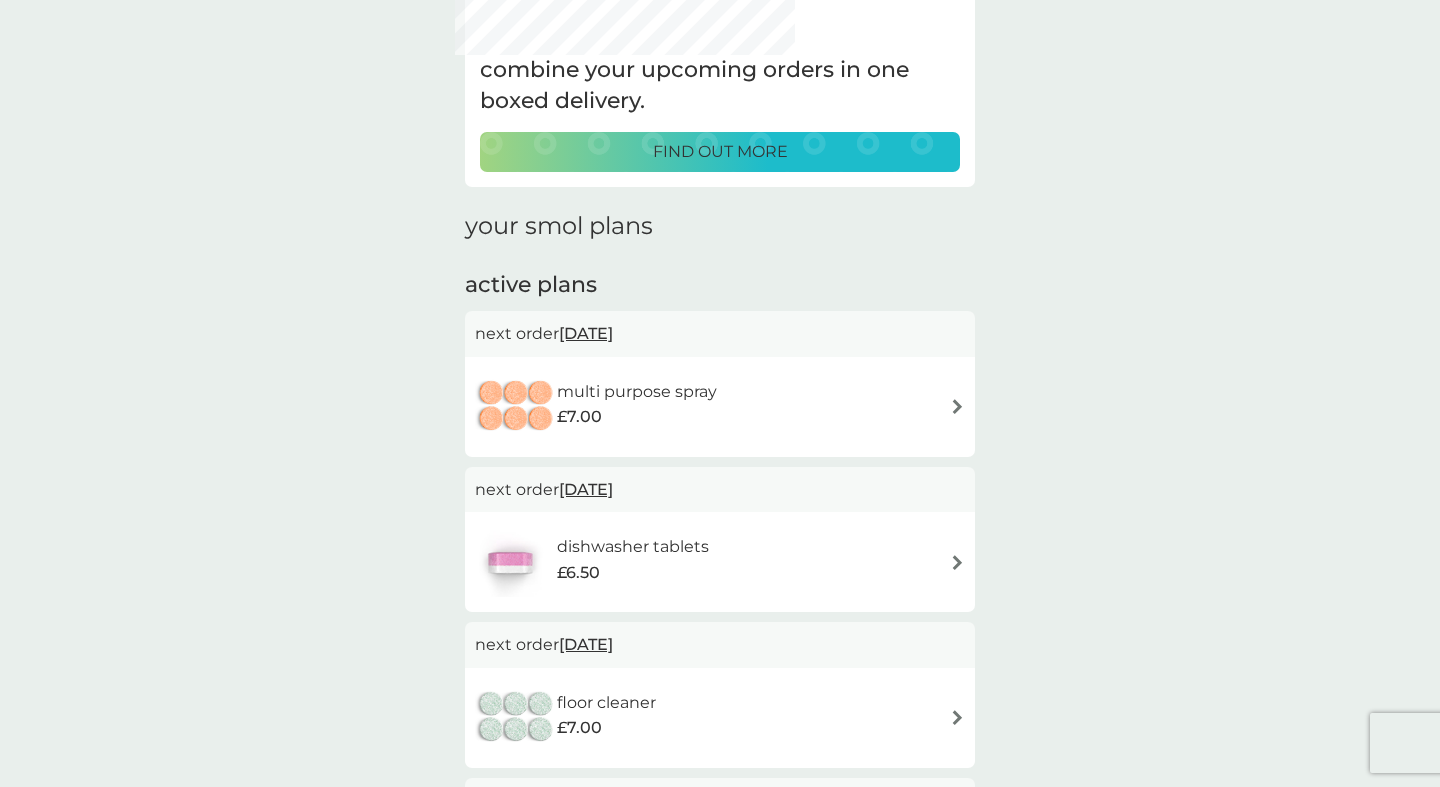 scroll, scrollTop: 0, scrollLeft: 0, axis: both 